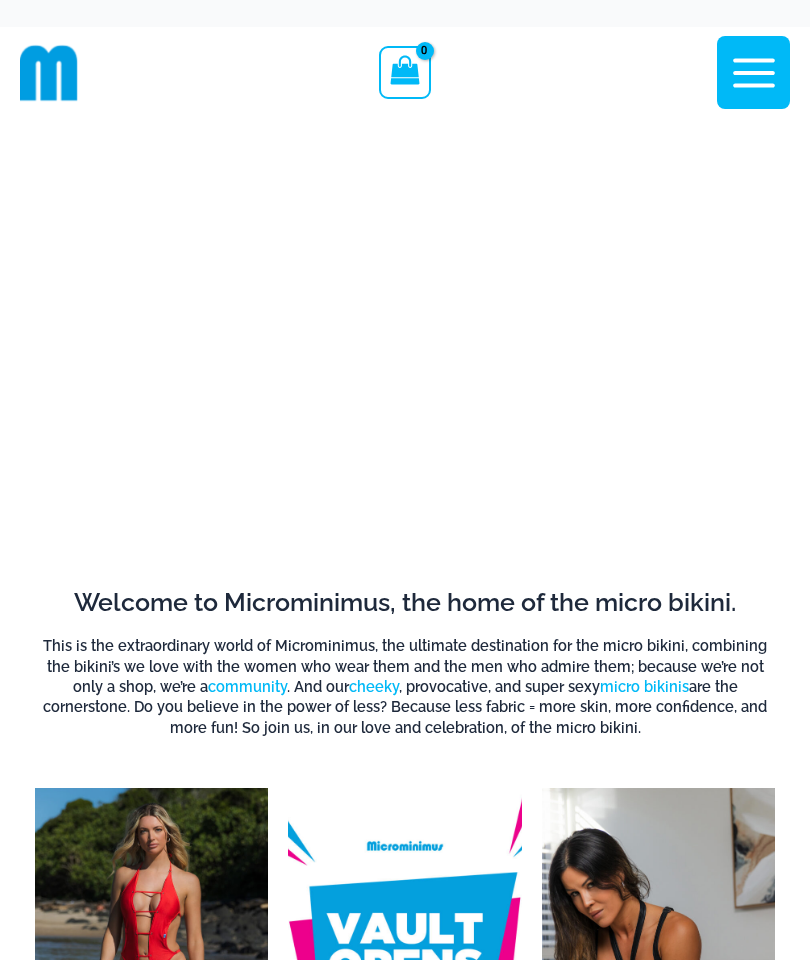 scroll, scrollTop: 0, scrollLeft: 0, axis: both 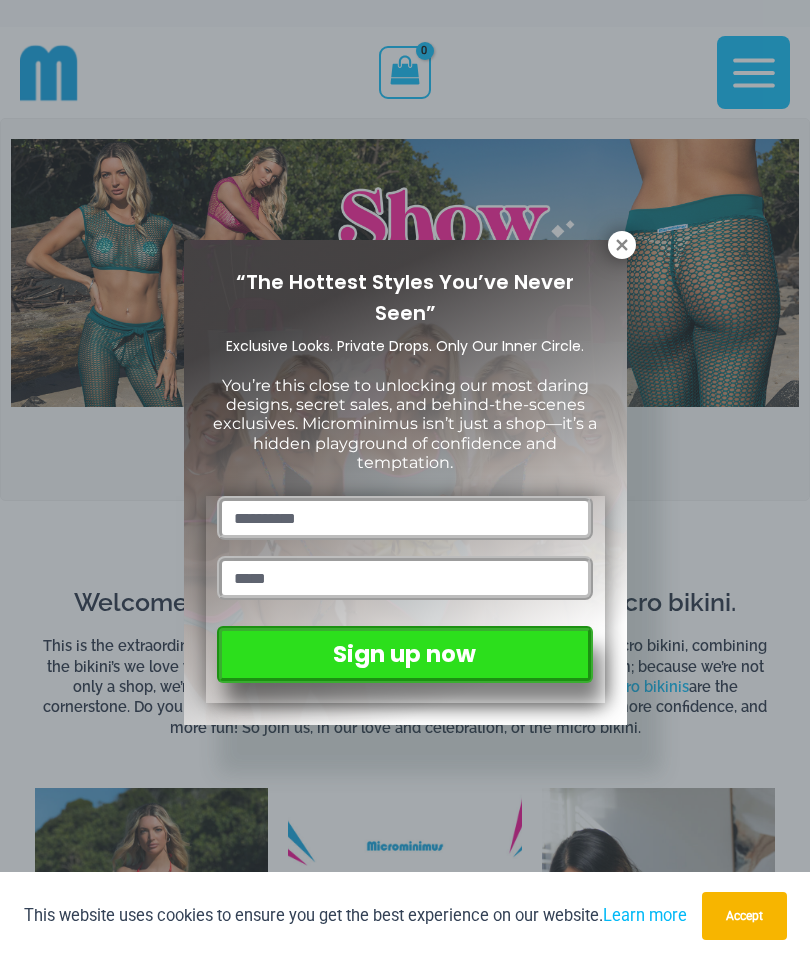 click 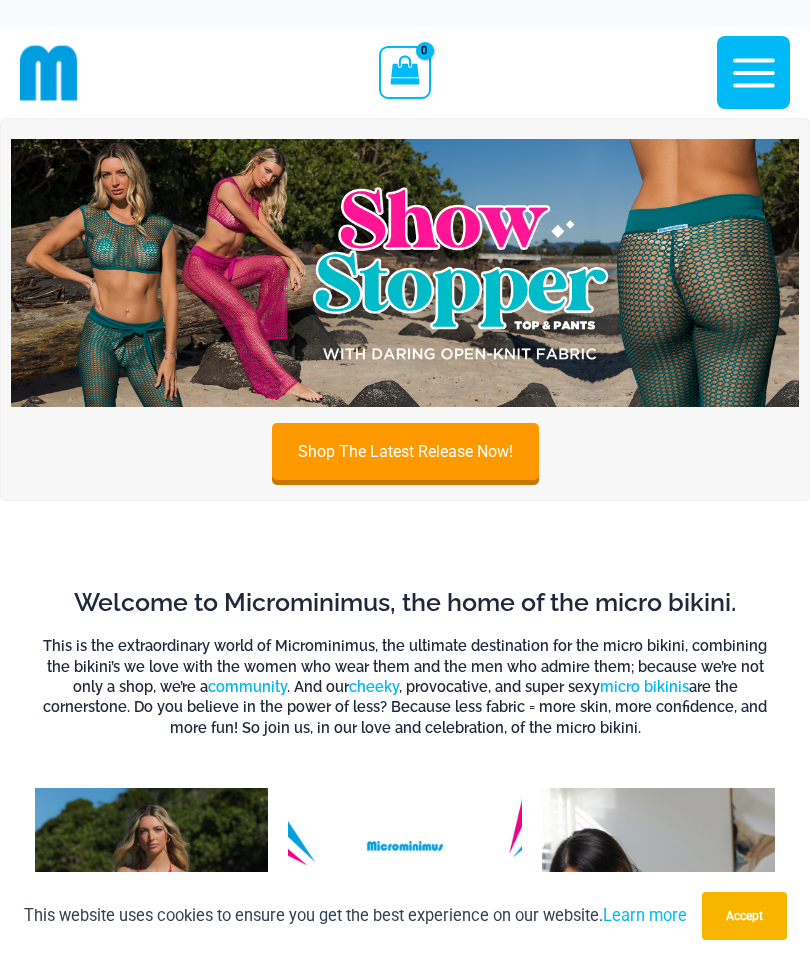 click at bounding box center [405, 273] 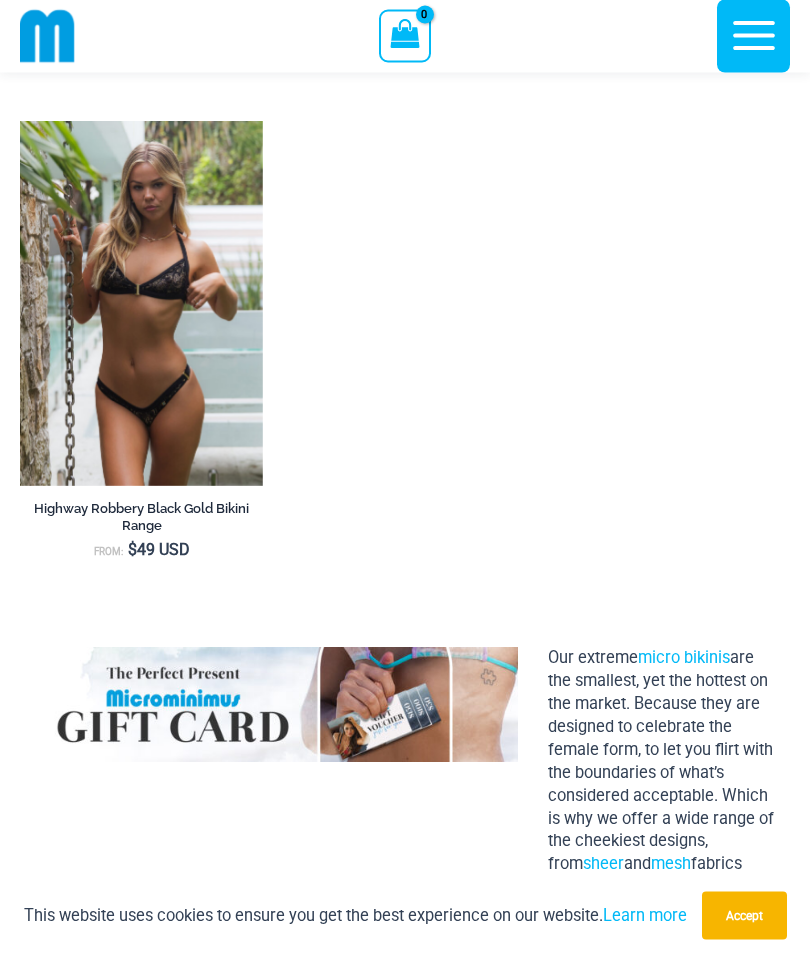 scroll, scrollTop: 2196, scrollLeft: 0, axis: vertical 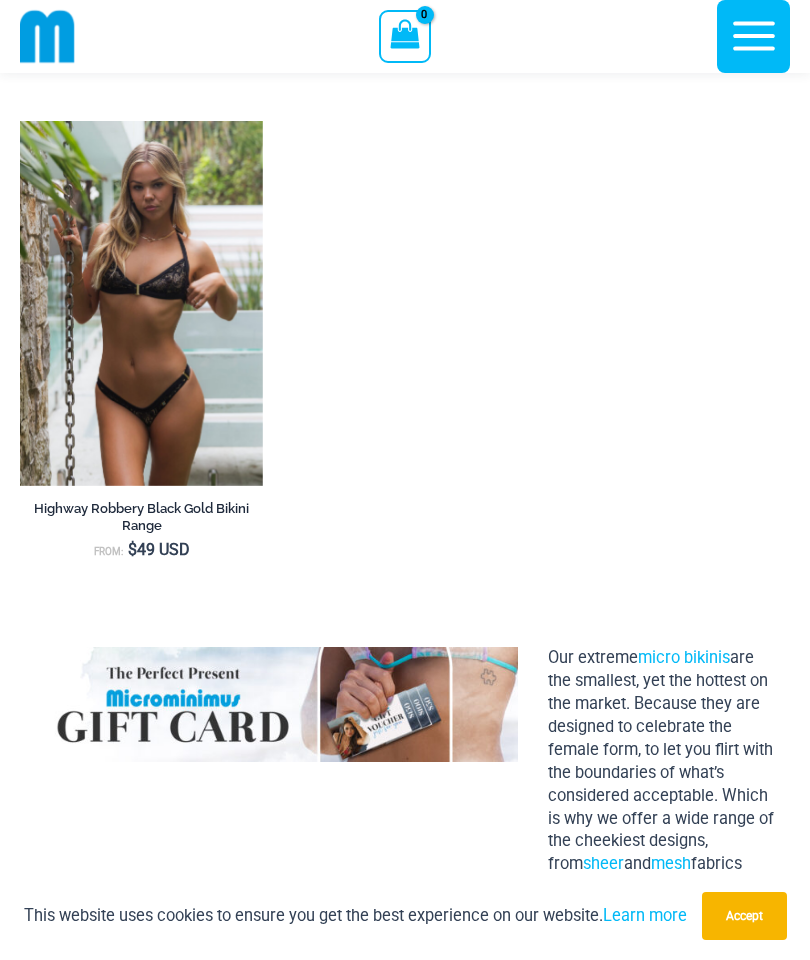click at bounding box center (20, 121) 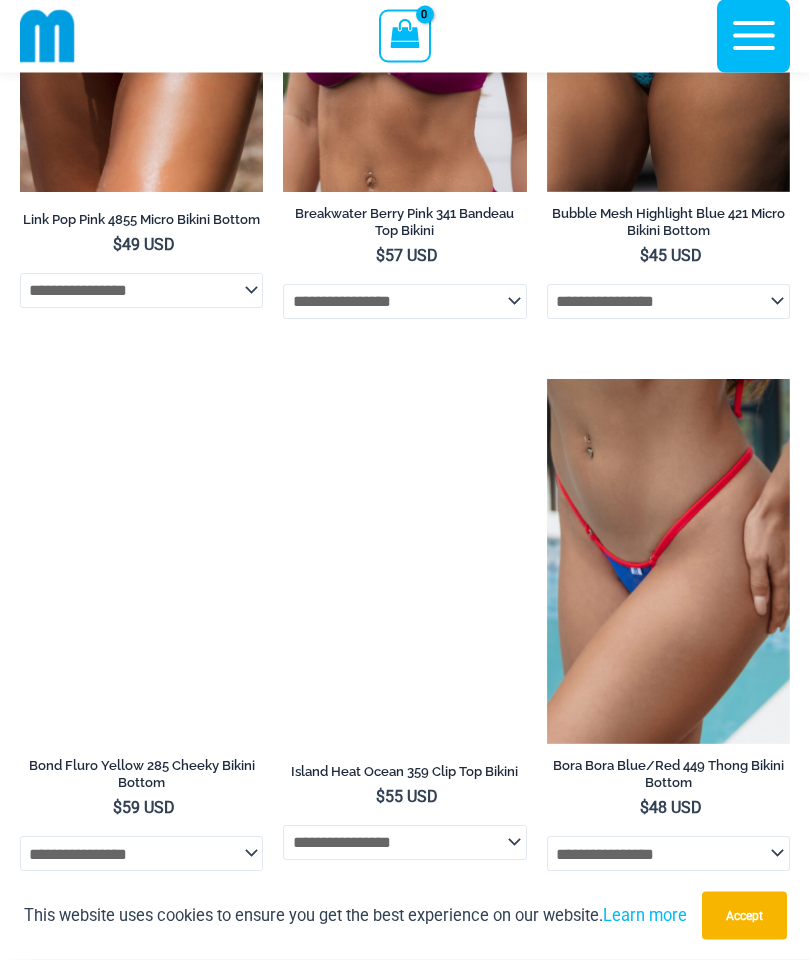scroll, scrollTop: 5972, scrollLeft: 0, axis: vertical 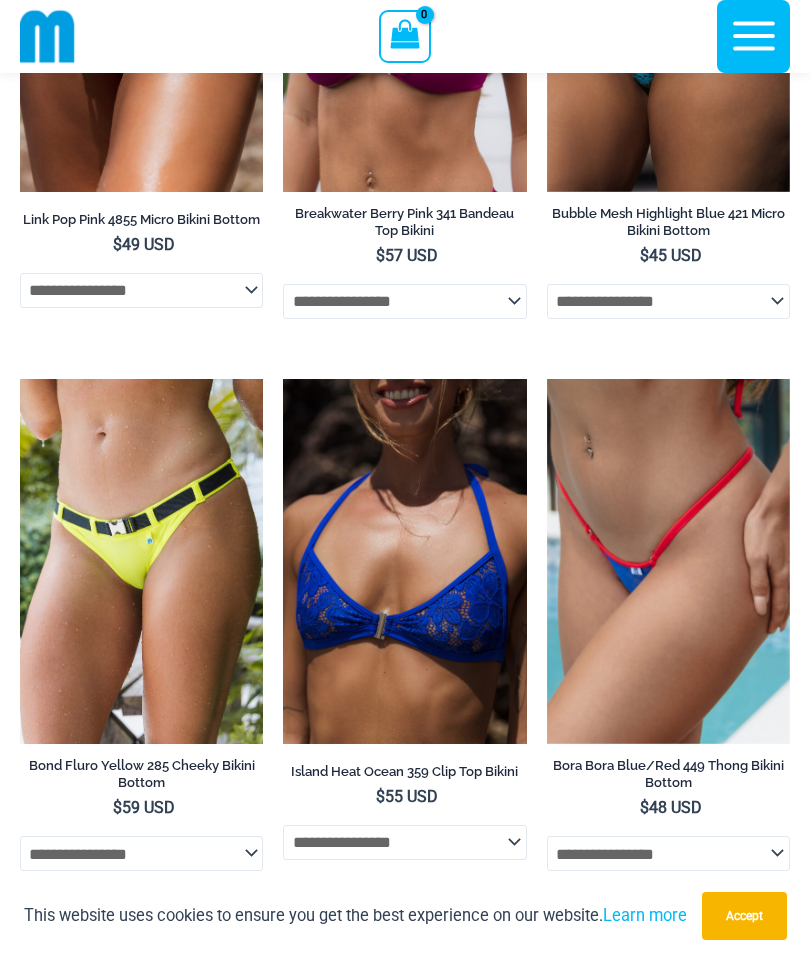 click at bounding box center (20, -173) 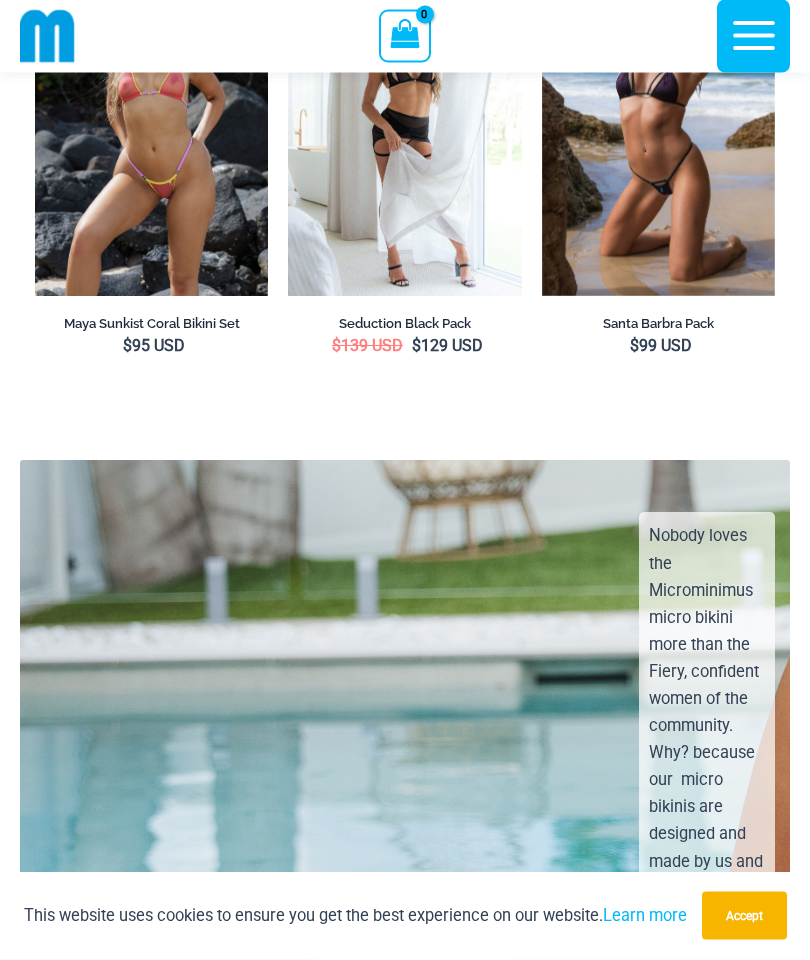 scroll, scrollTop: 4050, scrollLeft: 0, axis: vertical 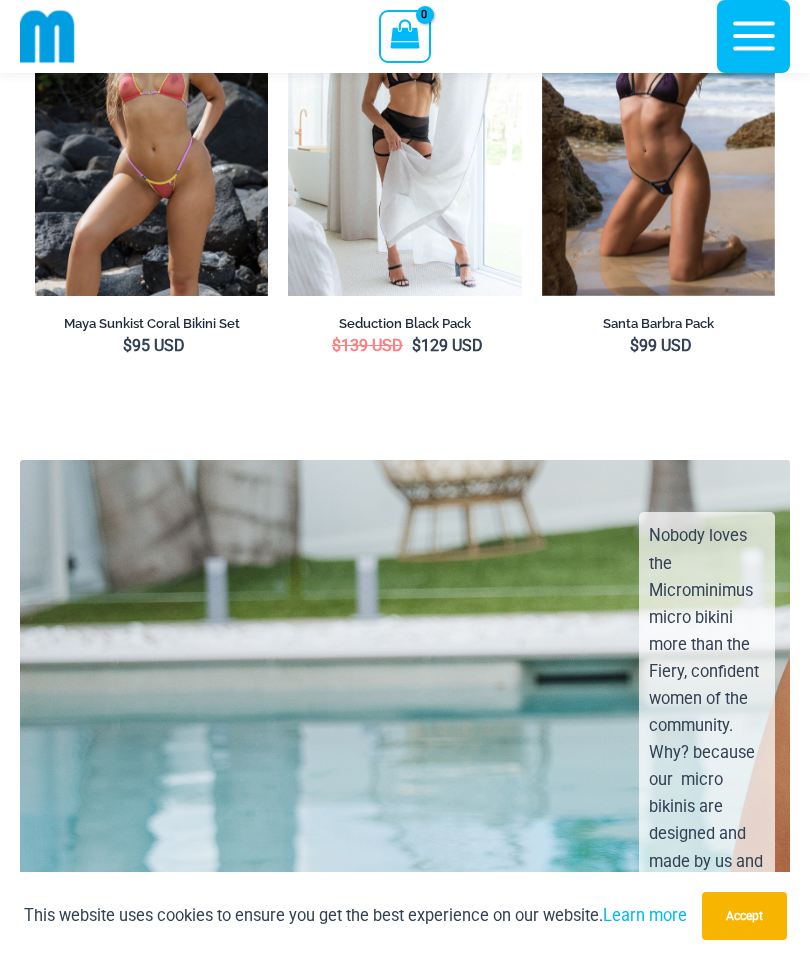 click 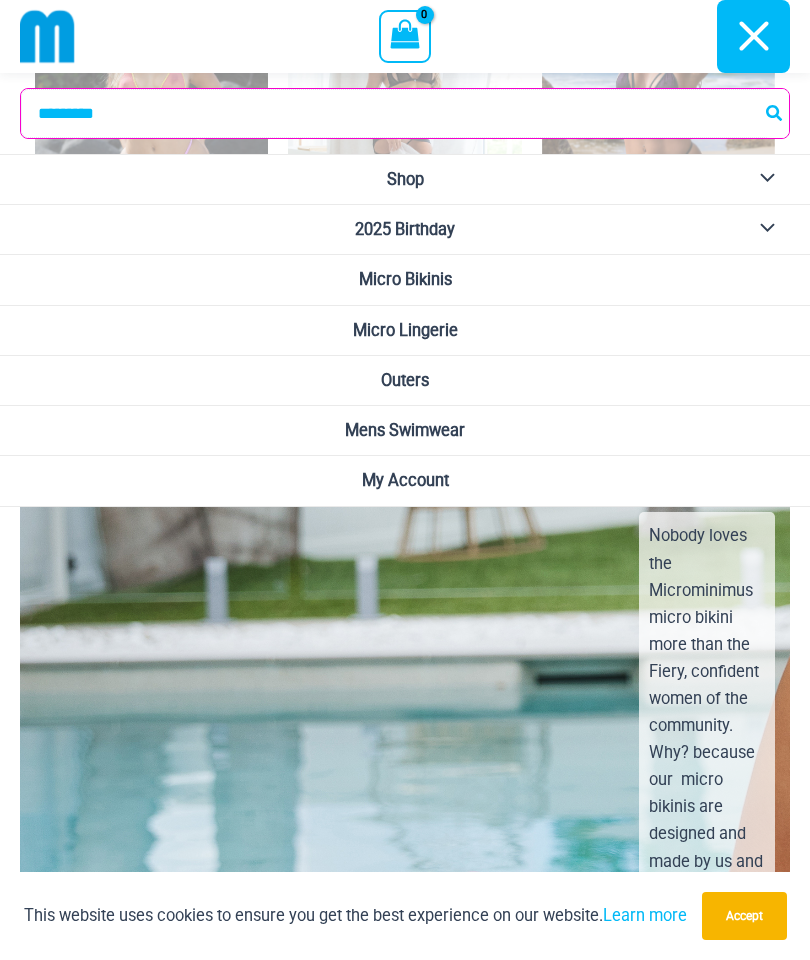 click on "Search for:" at bounding box center [405, 113] 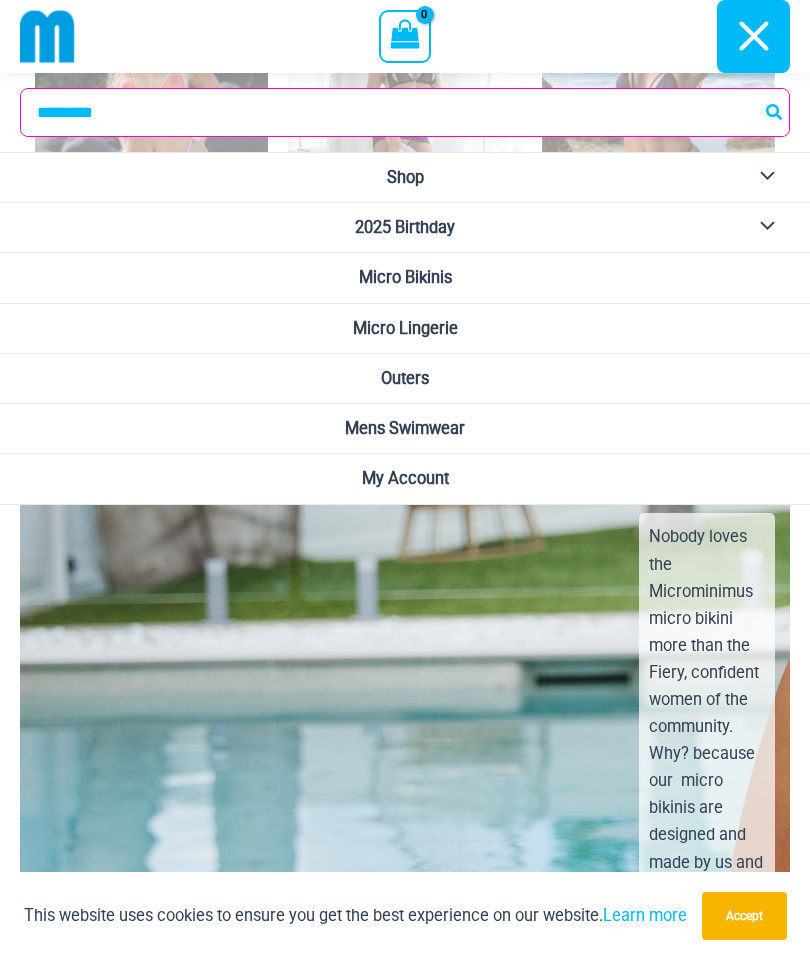click on "Outers" at bounding box center [405, 379] 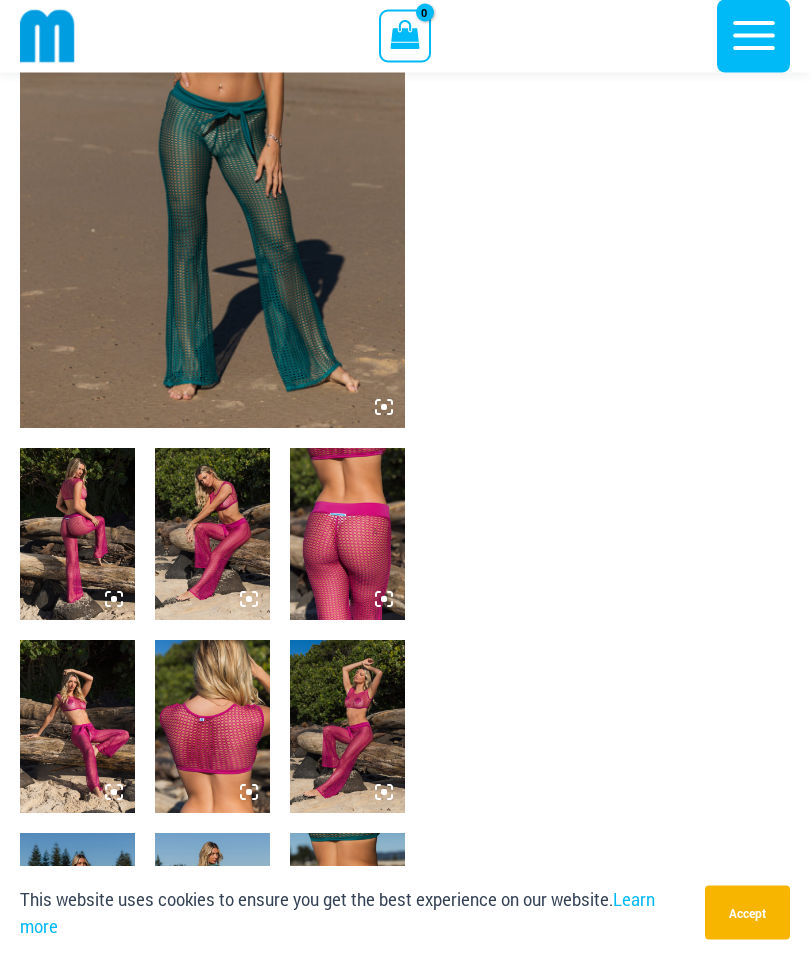 scroll, scrollTop: 277, scrollLeft: 0, axis: vertical 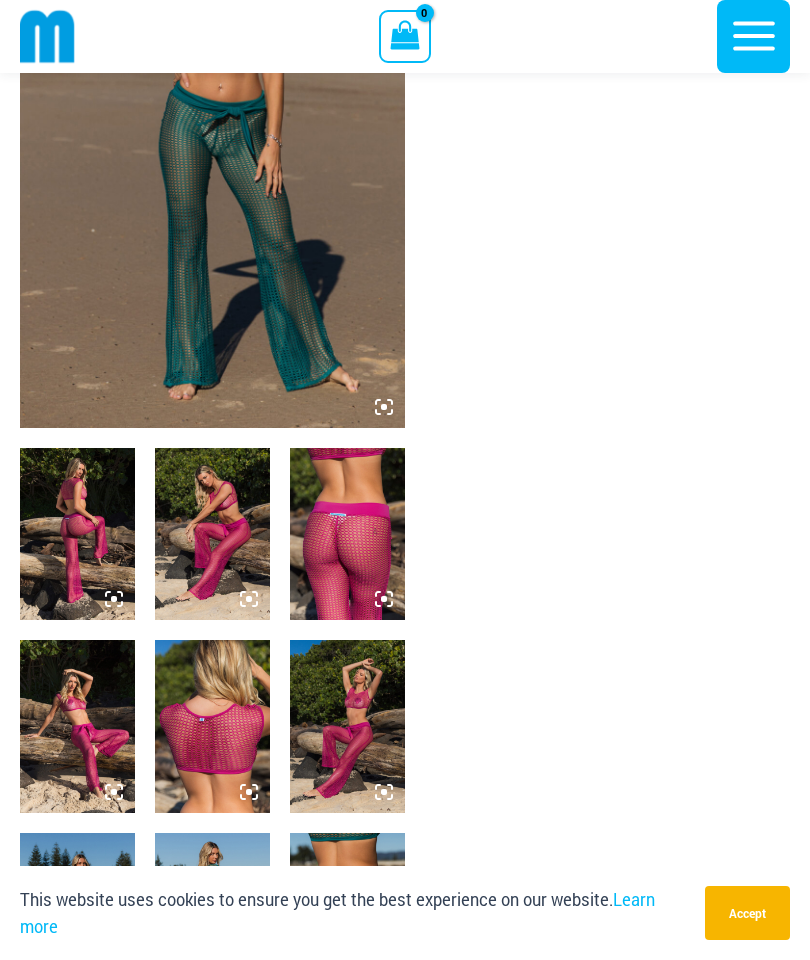 click at bounding box center [77, 534] 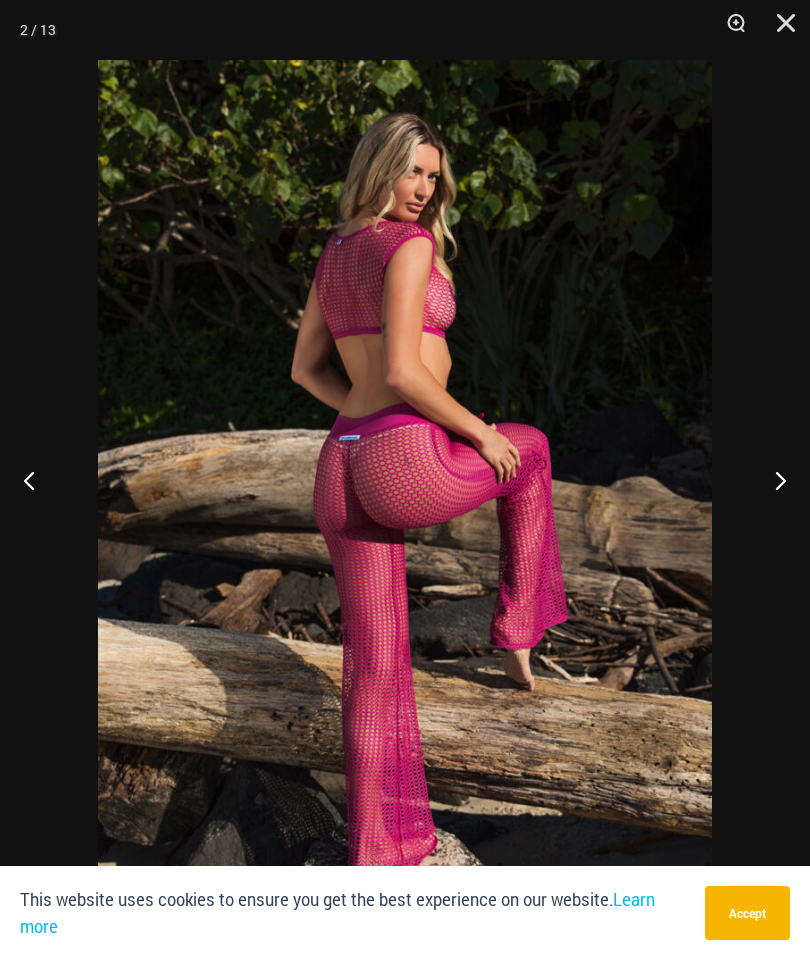 click at bounding box center [772, 480] 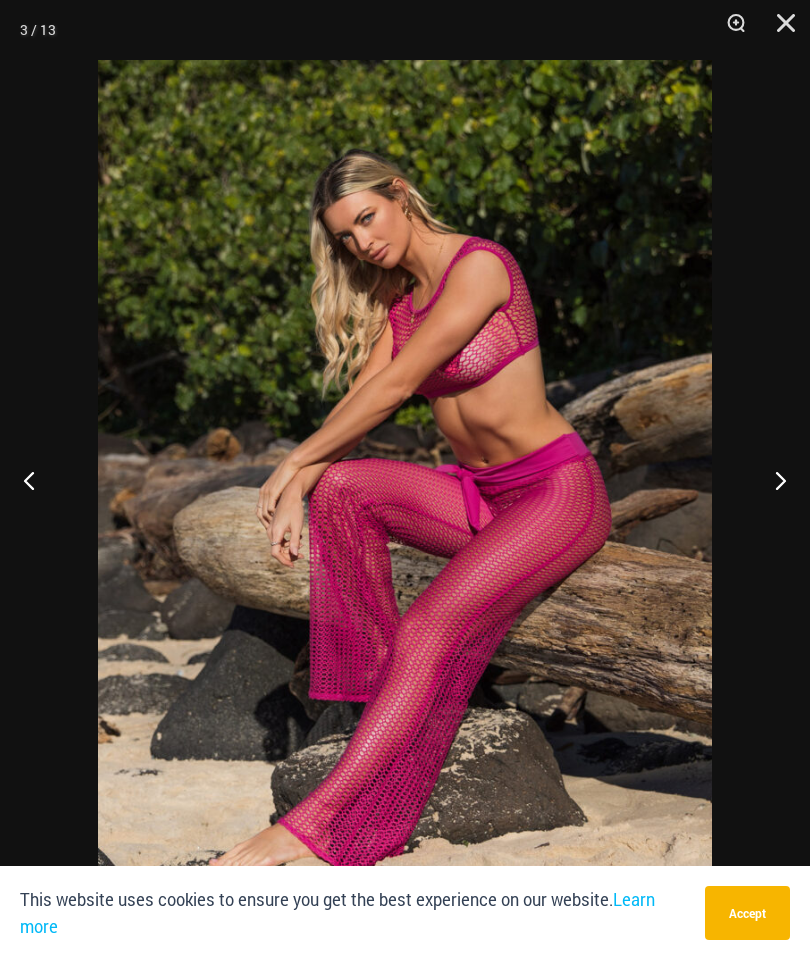 click at bounding box center (772, 480) 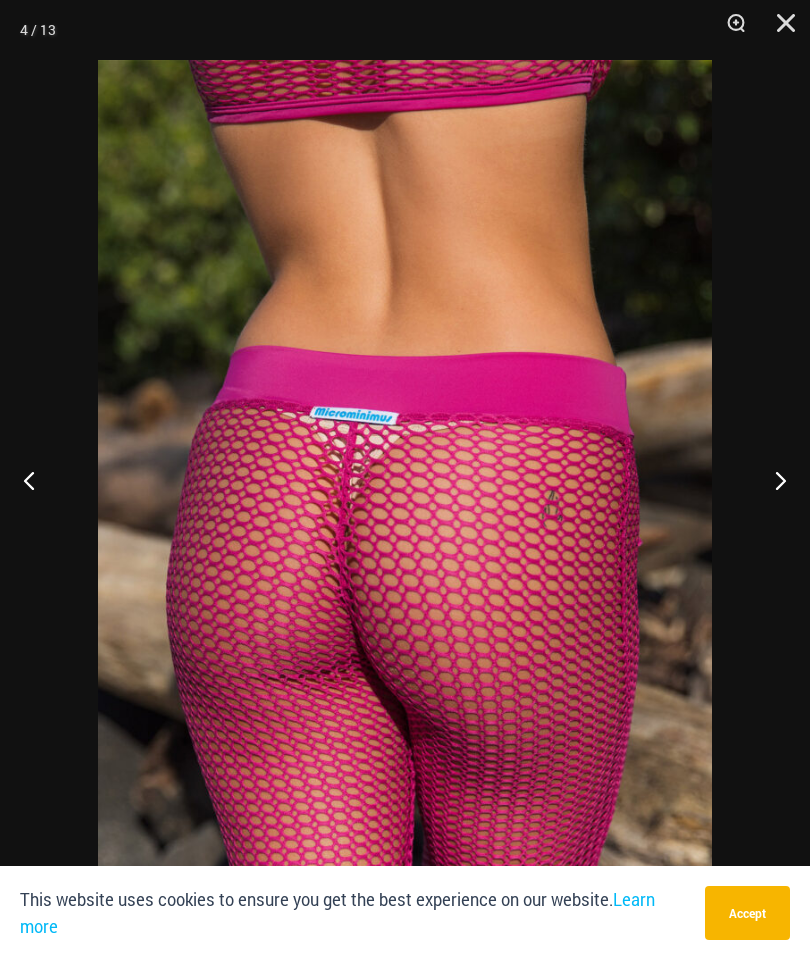 click at bounding box center (772, 480) 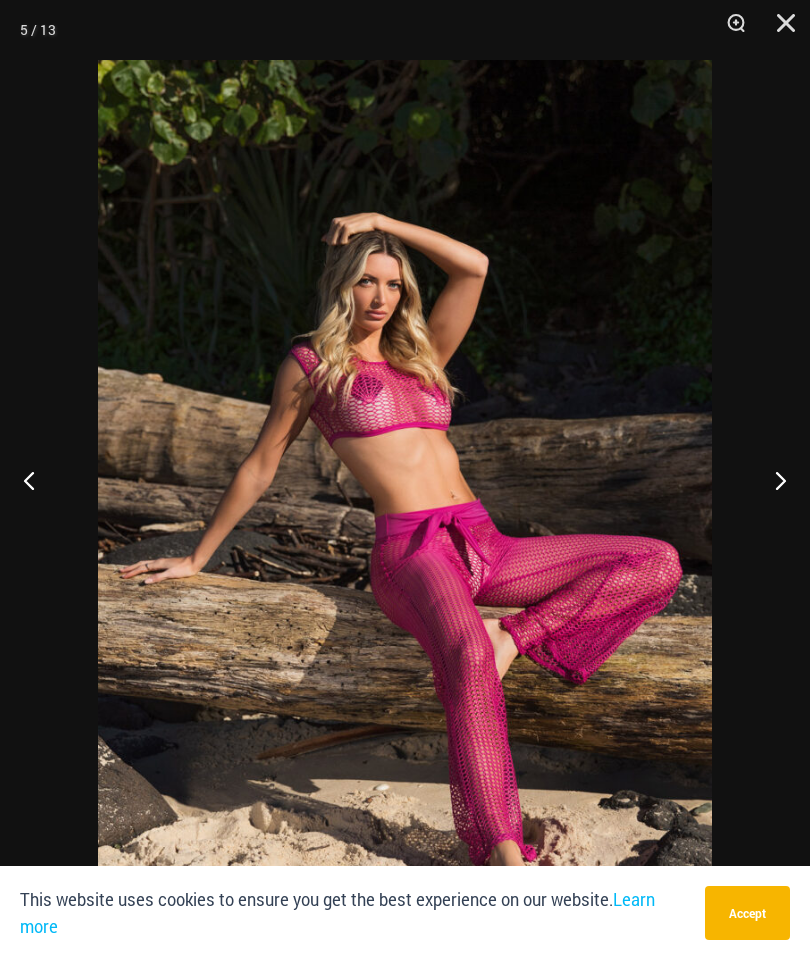 click at bounding box center [772, 480] 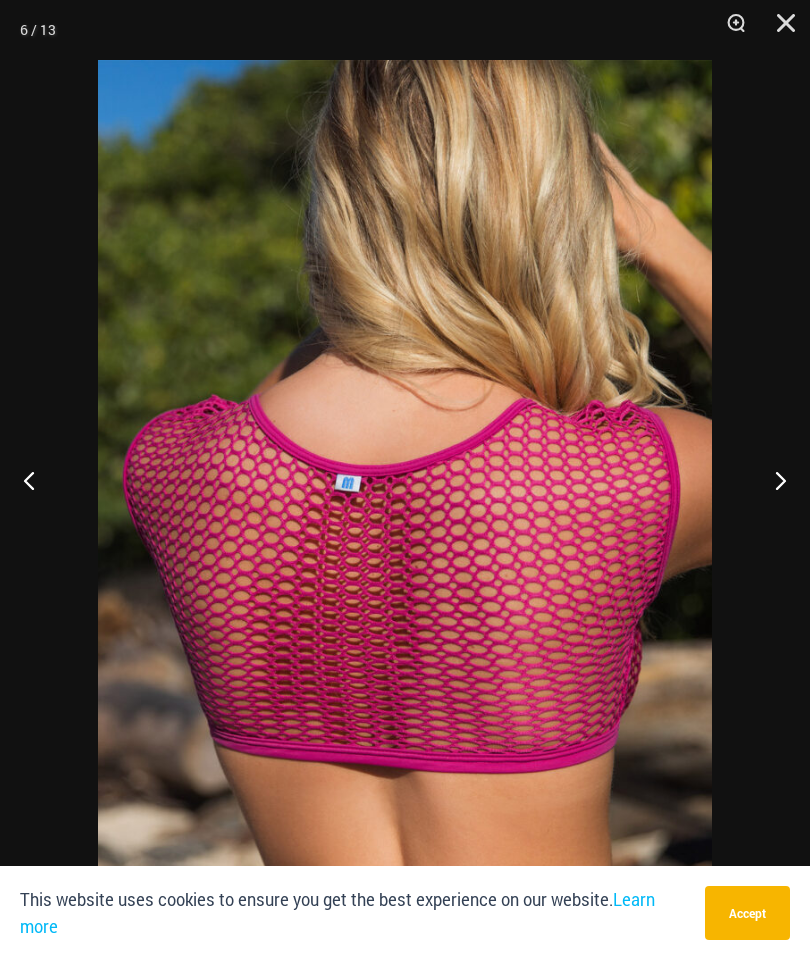 click at bounding box center (772, 480) 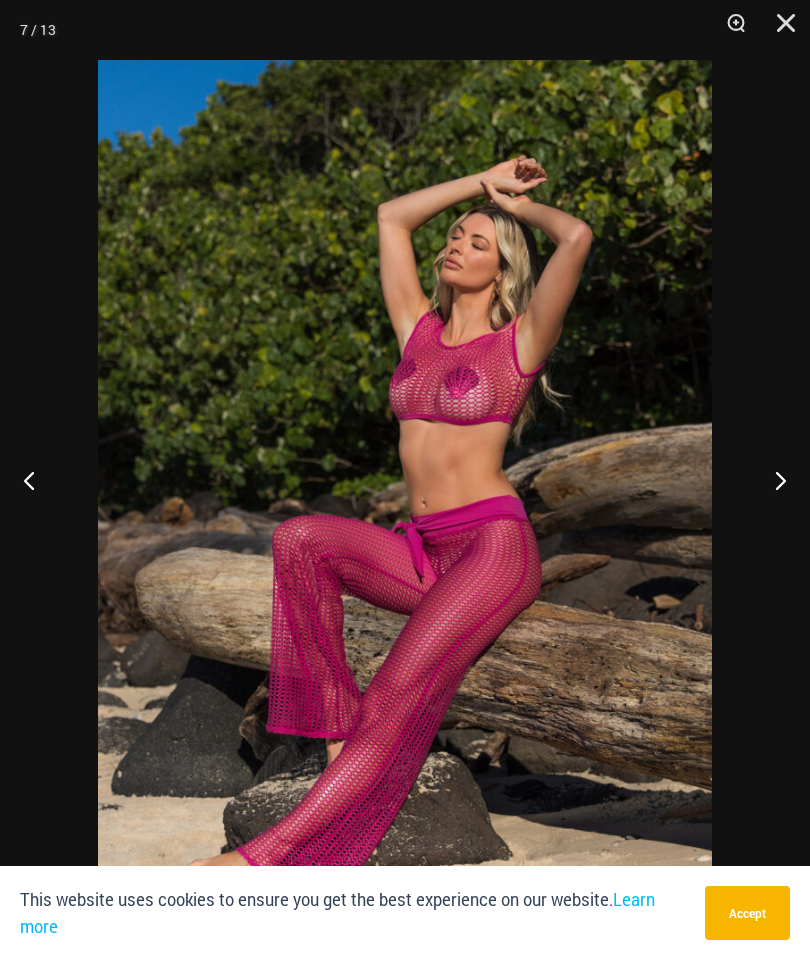 click at bounding box center (772, 480) 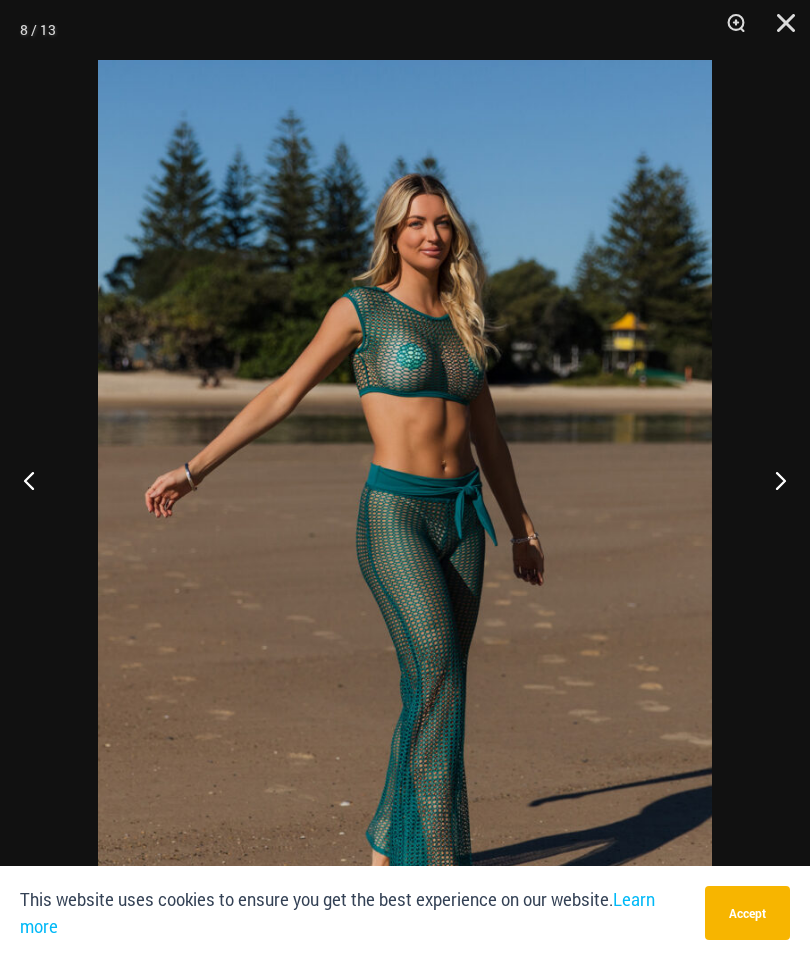 click at bounding box center (772, 480) 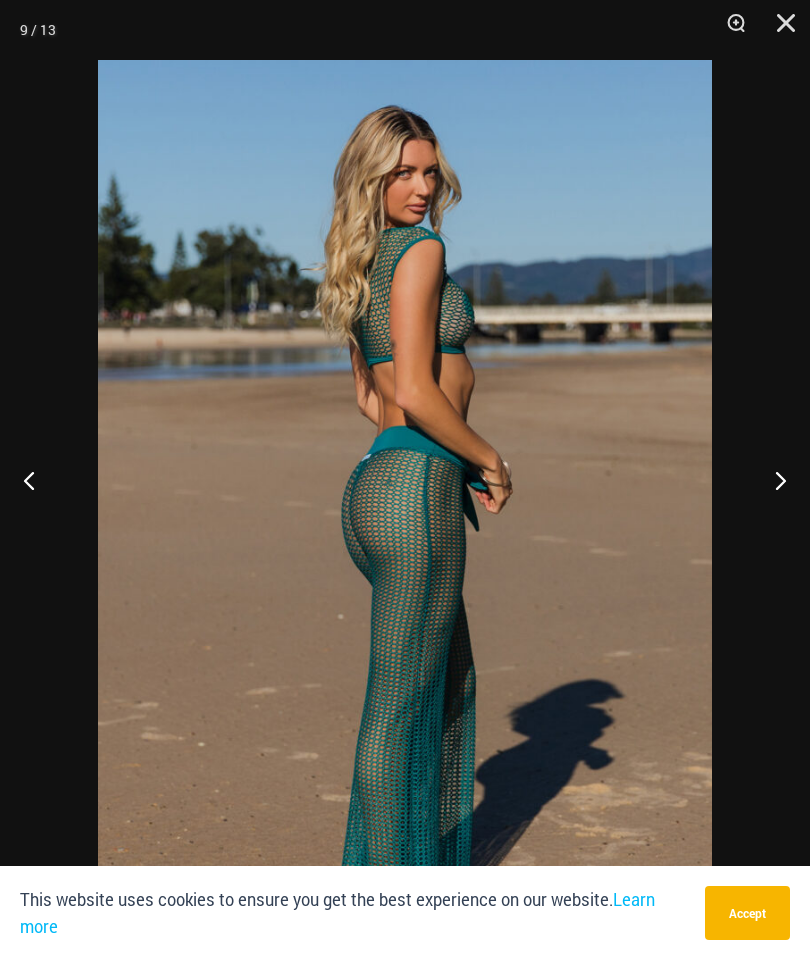 click at bounding box center [772, 480] 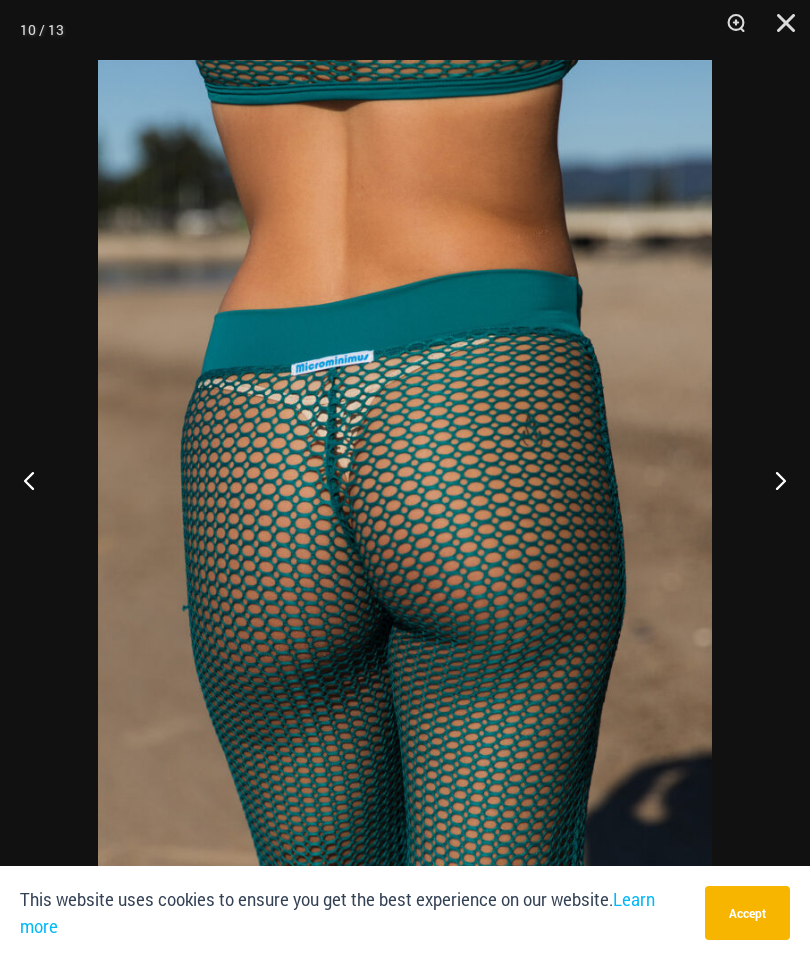 click at bounding box center [772, 480] 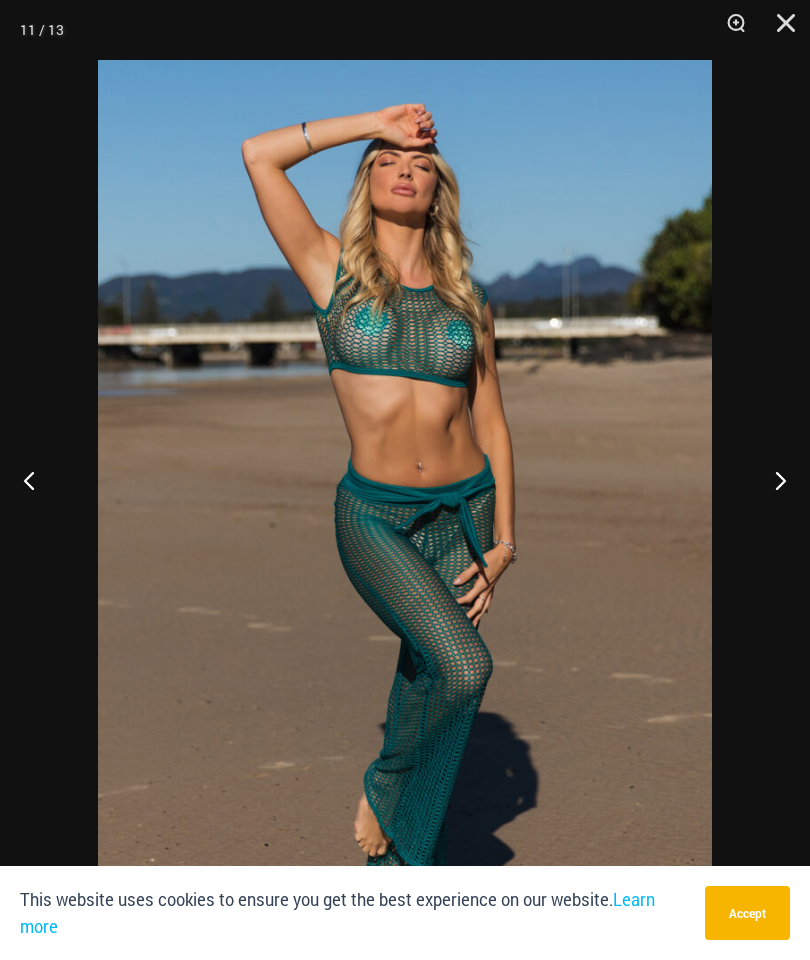 click at bounding box center (772, 480) 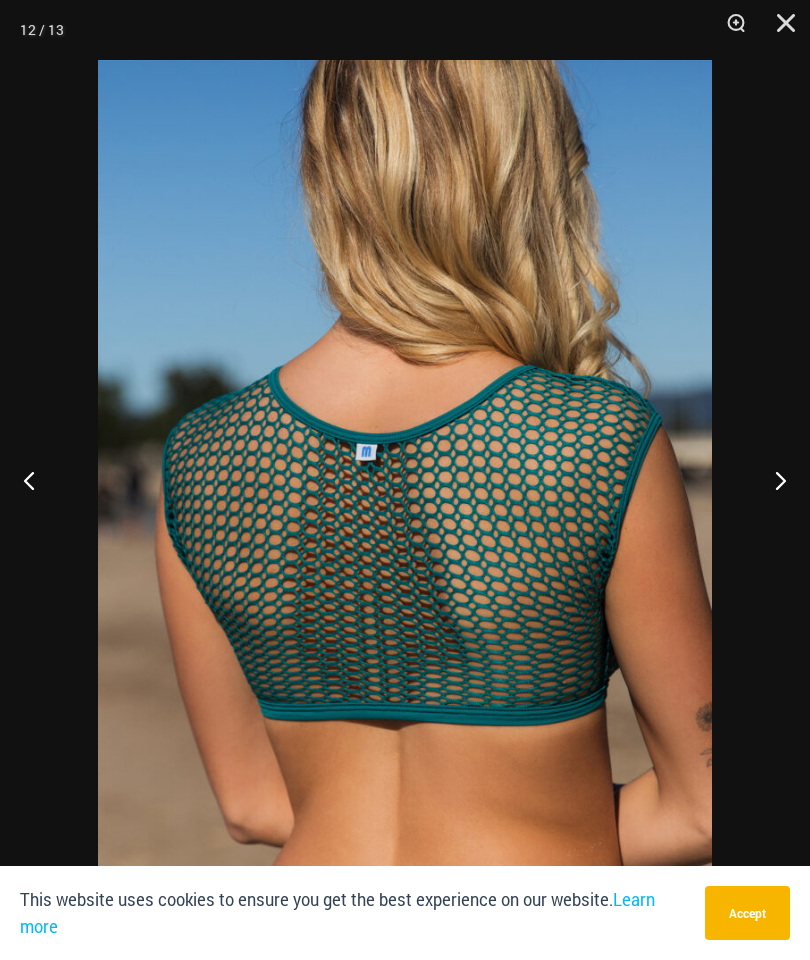 click at bounding box center (772, 480) 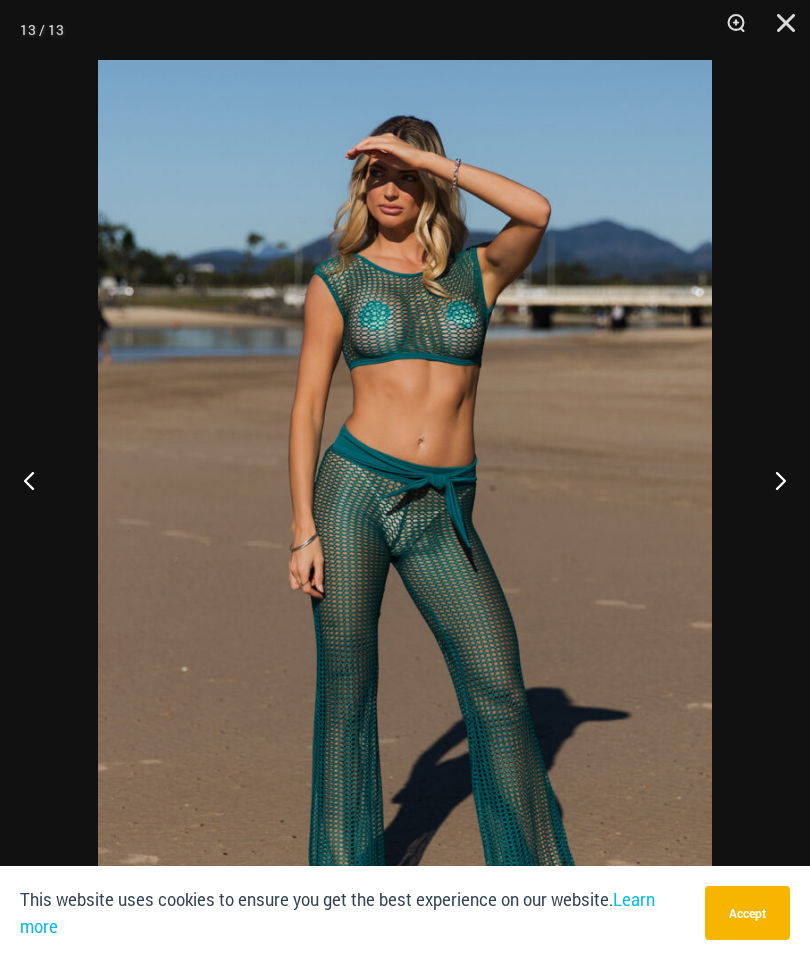 click at bounding box center (772, 480) 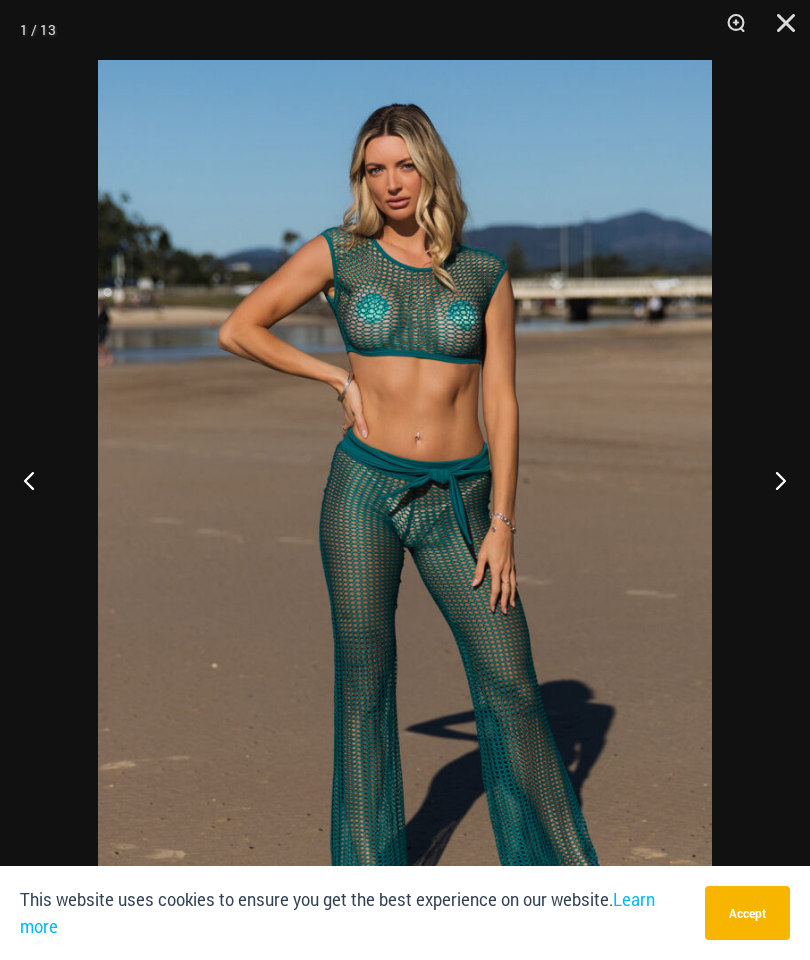click at bounding box center [772, 480] 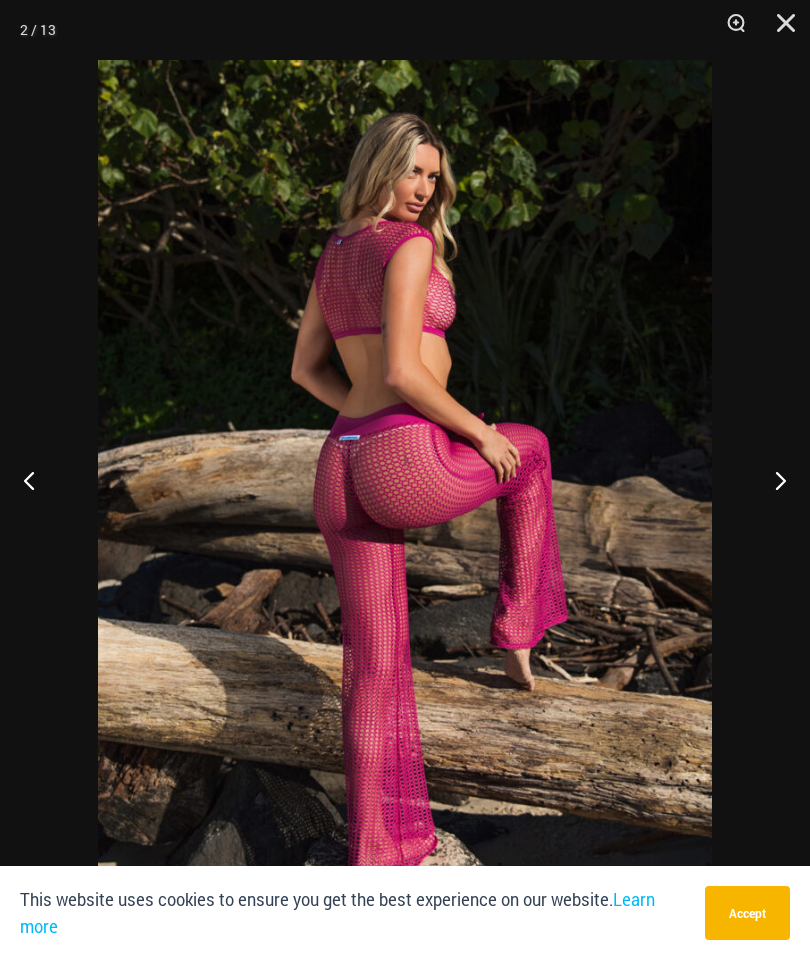 click at bounding box center [772, 480] 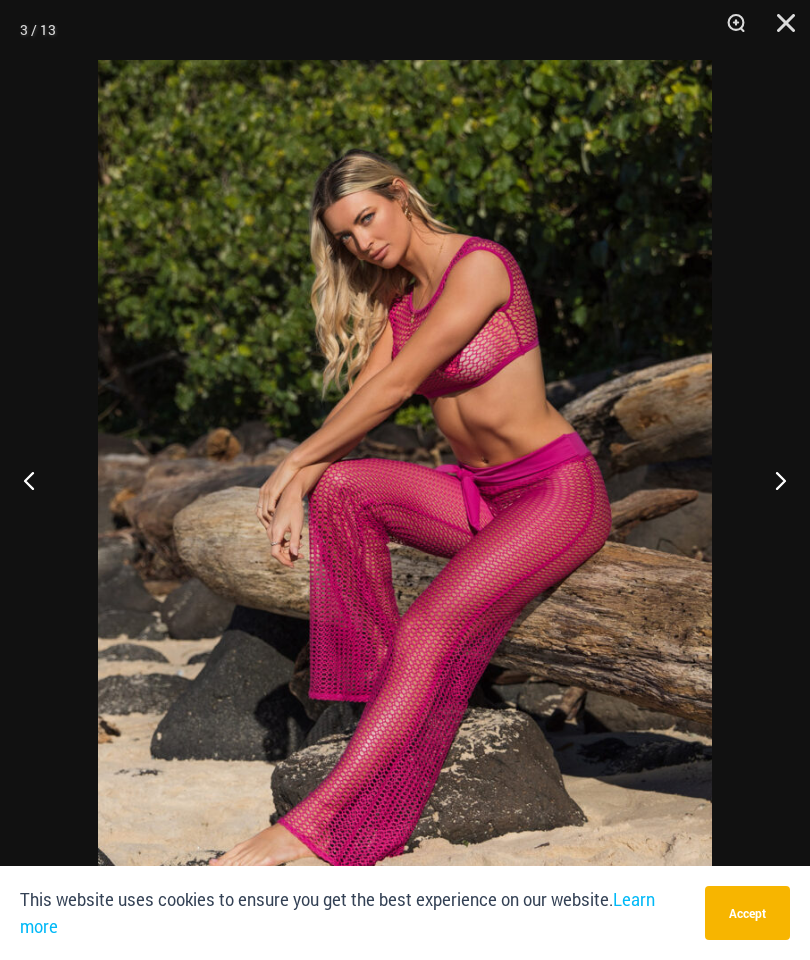 click at bounding box center (772, 480) 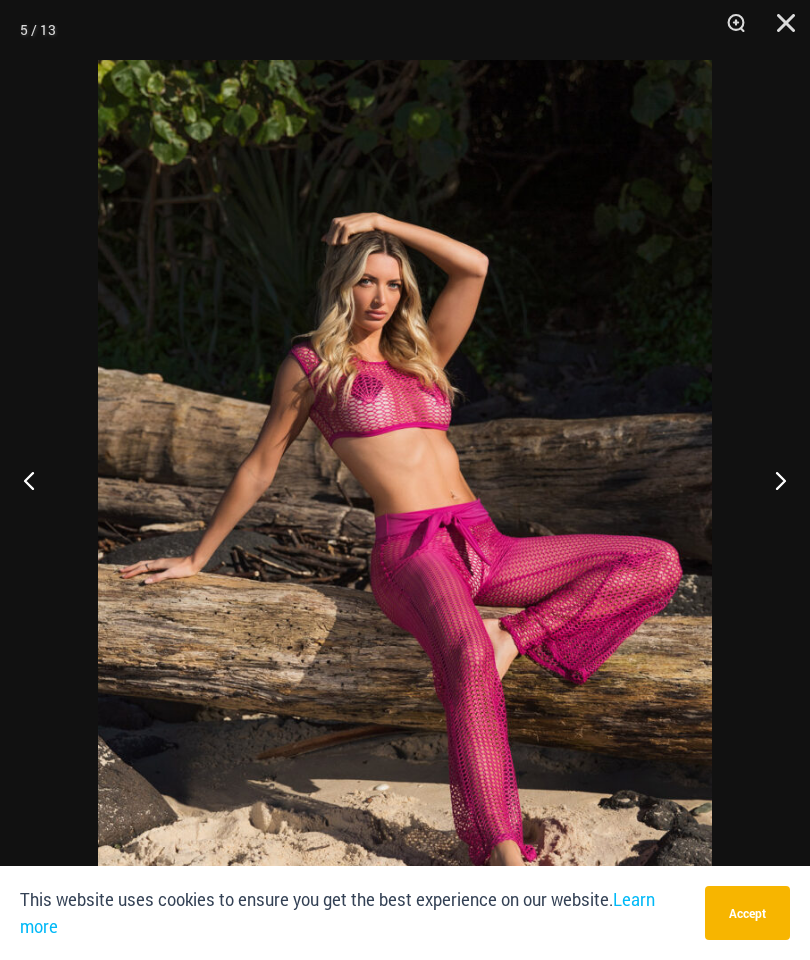 click at bounding box center [779, 30] 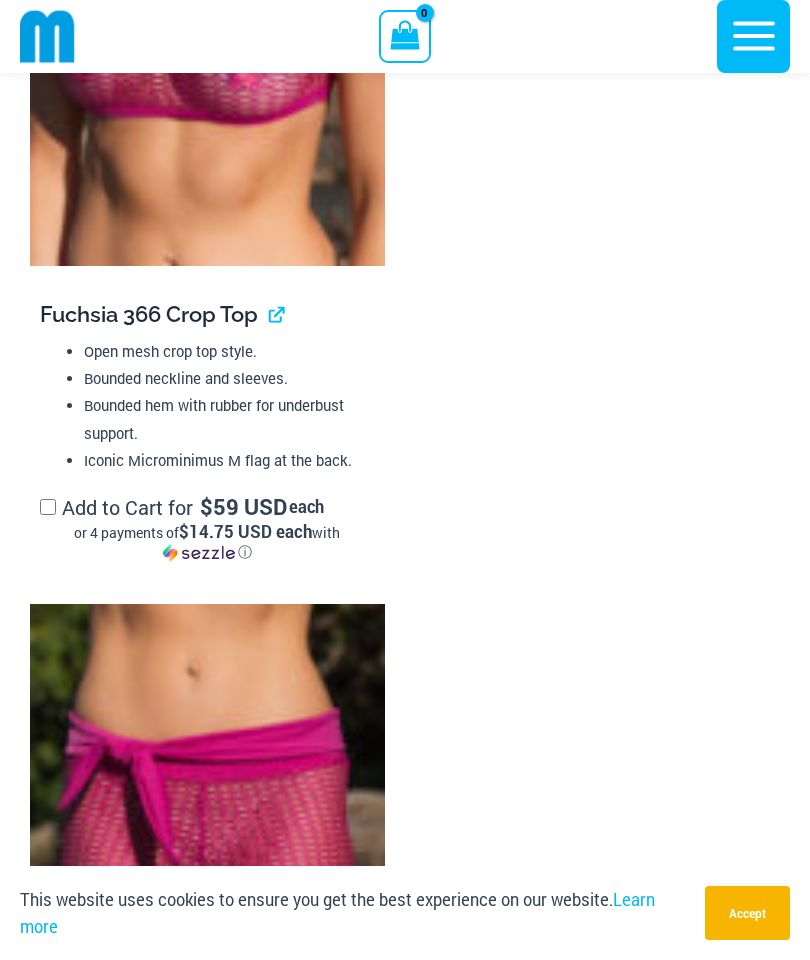 scroll, scrollTop: 4589, scrollLeft: 0, axis: vertical 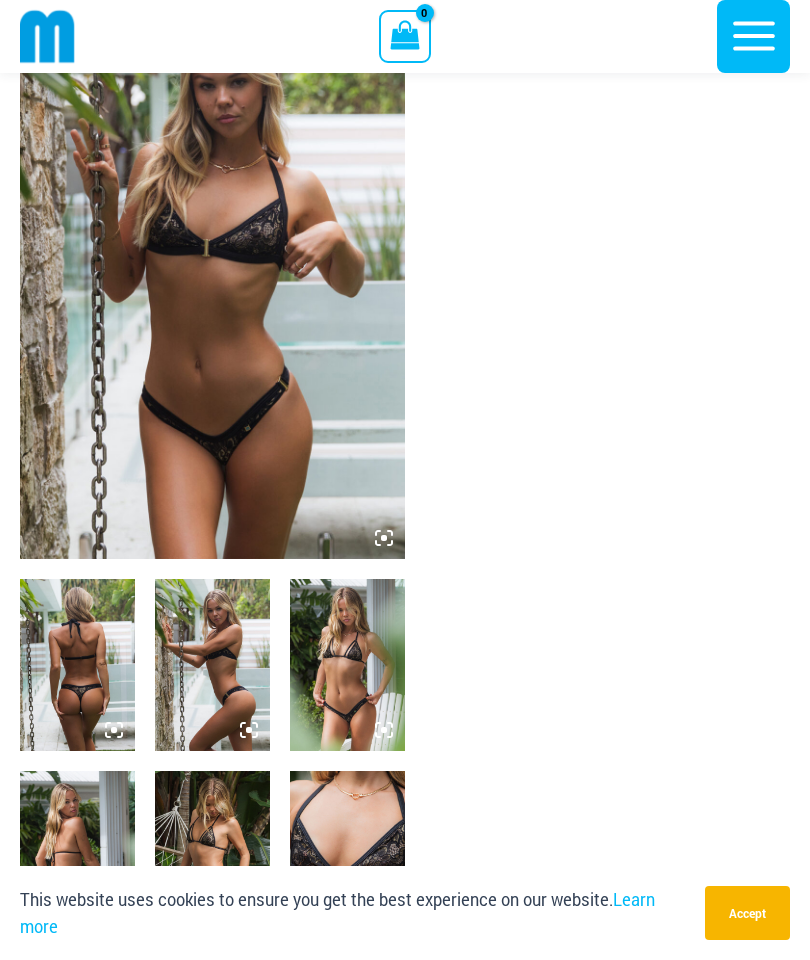 click at bounding box center [347, 665] 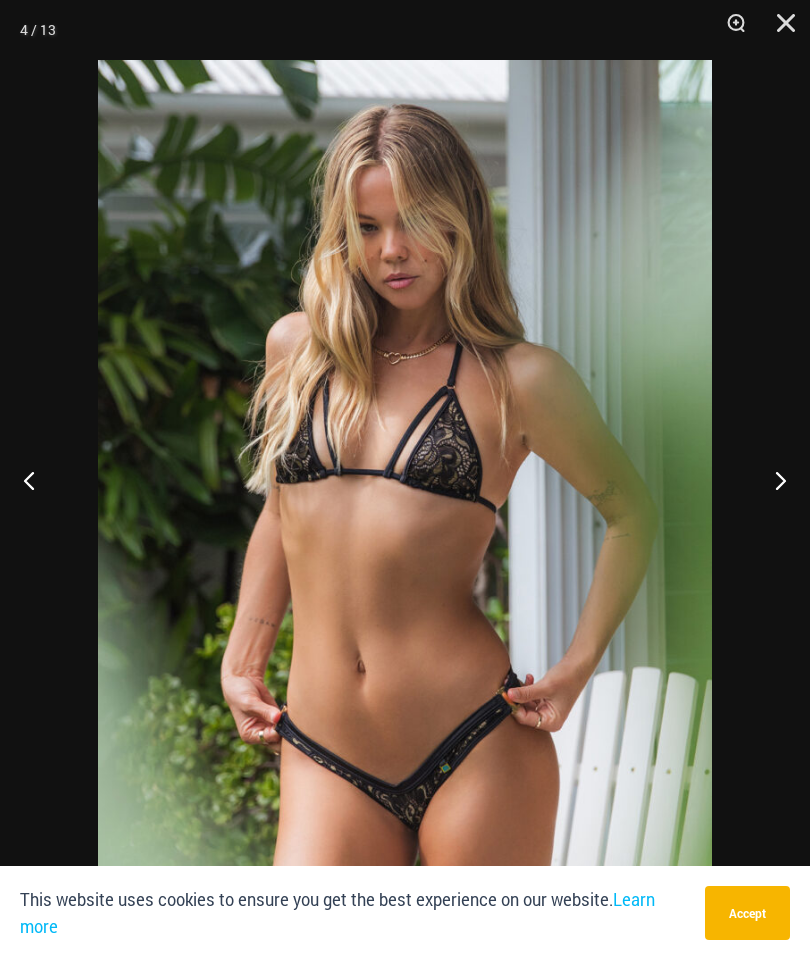 click at bounding box center [772, 480] 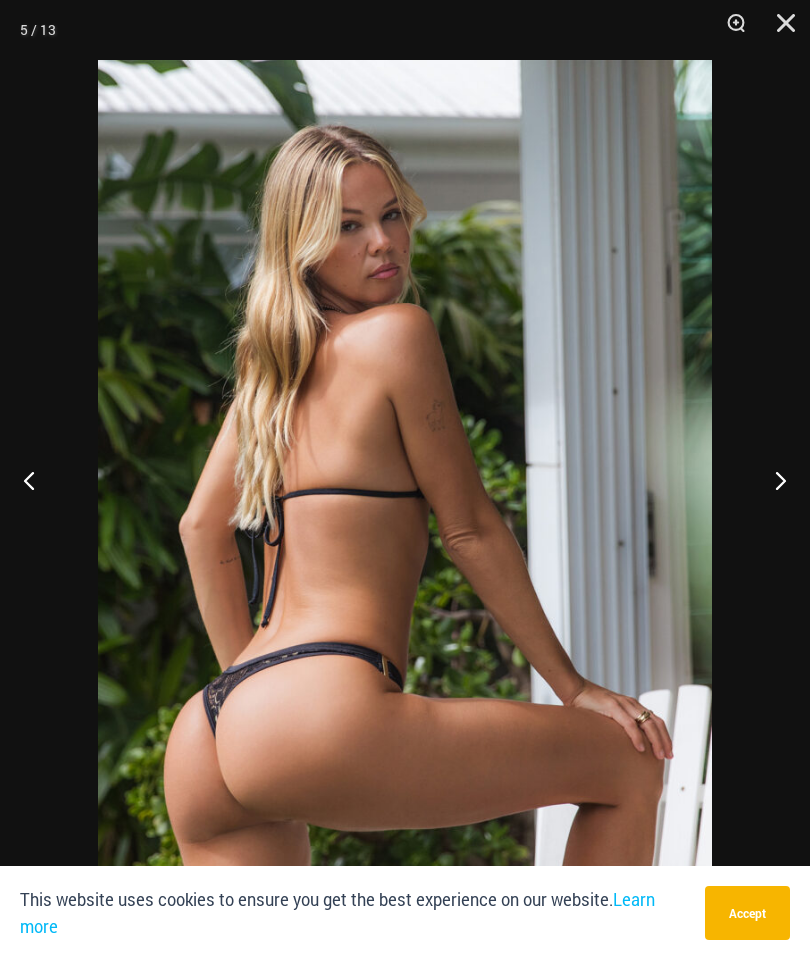 click at bounding box center [772, 480] 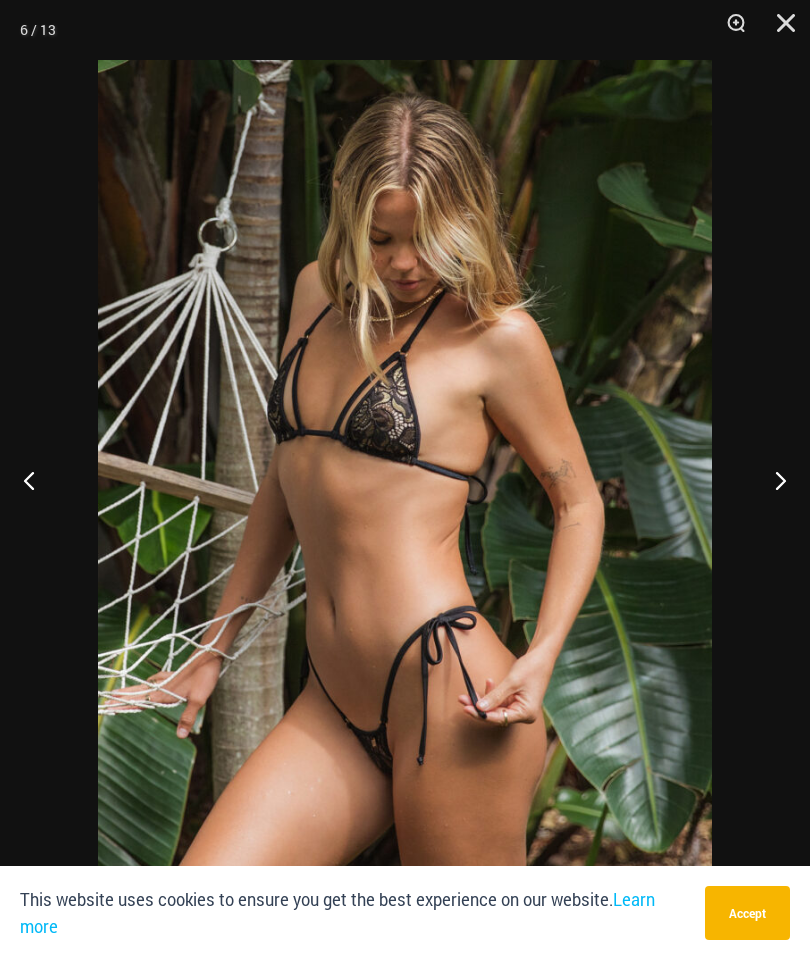 click at bounding box center (772, 480) 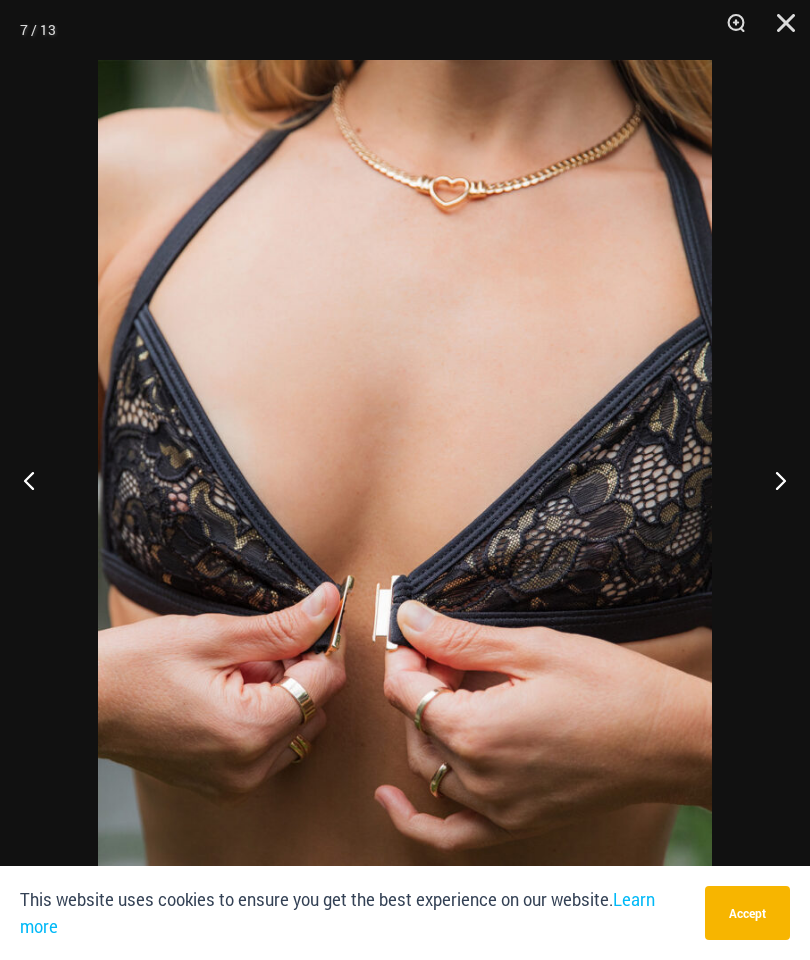 click at bounding box center [772, 480] 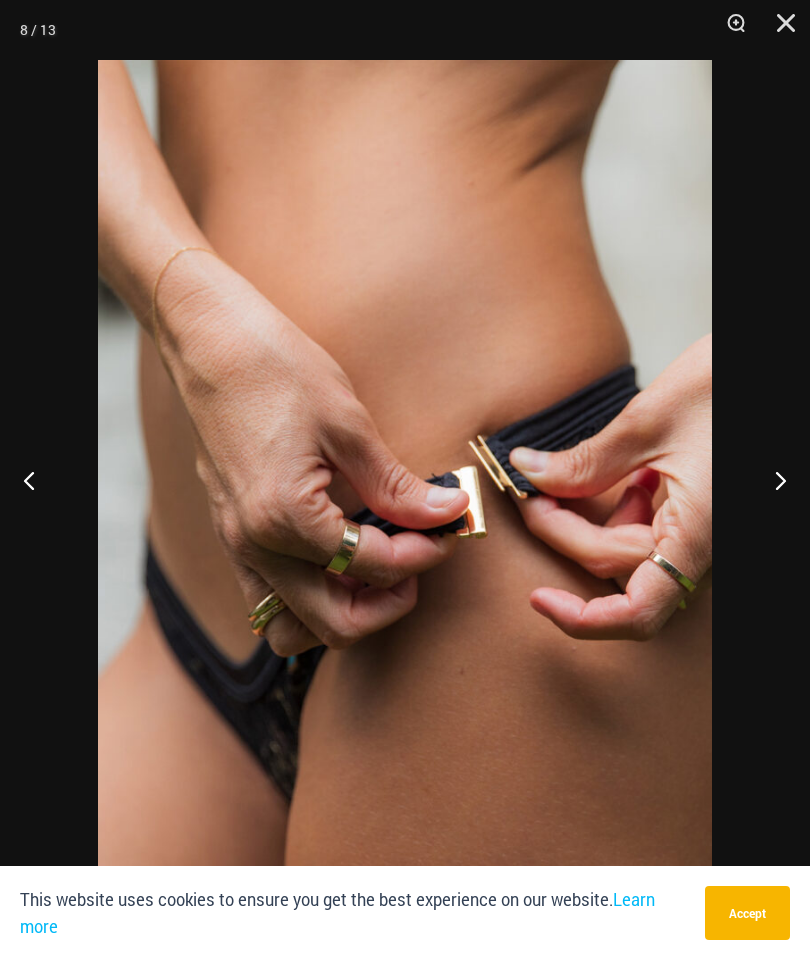 click at bounding box center [772, 480] 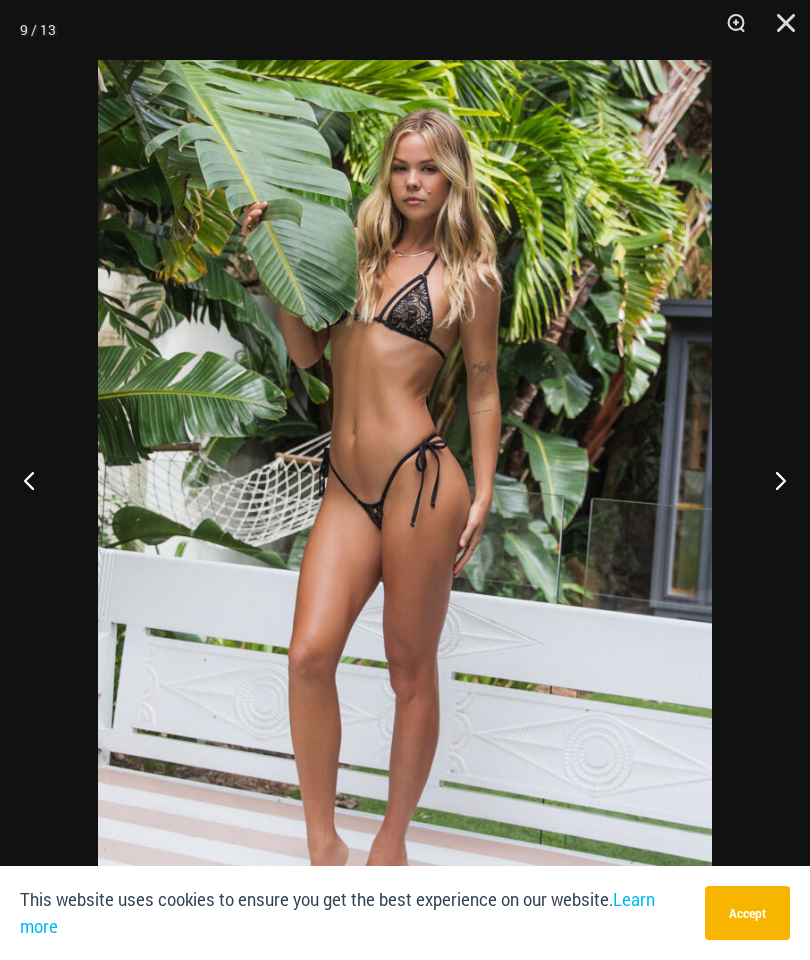 click at bounding box center (772, 480) 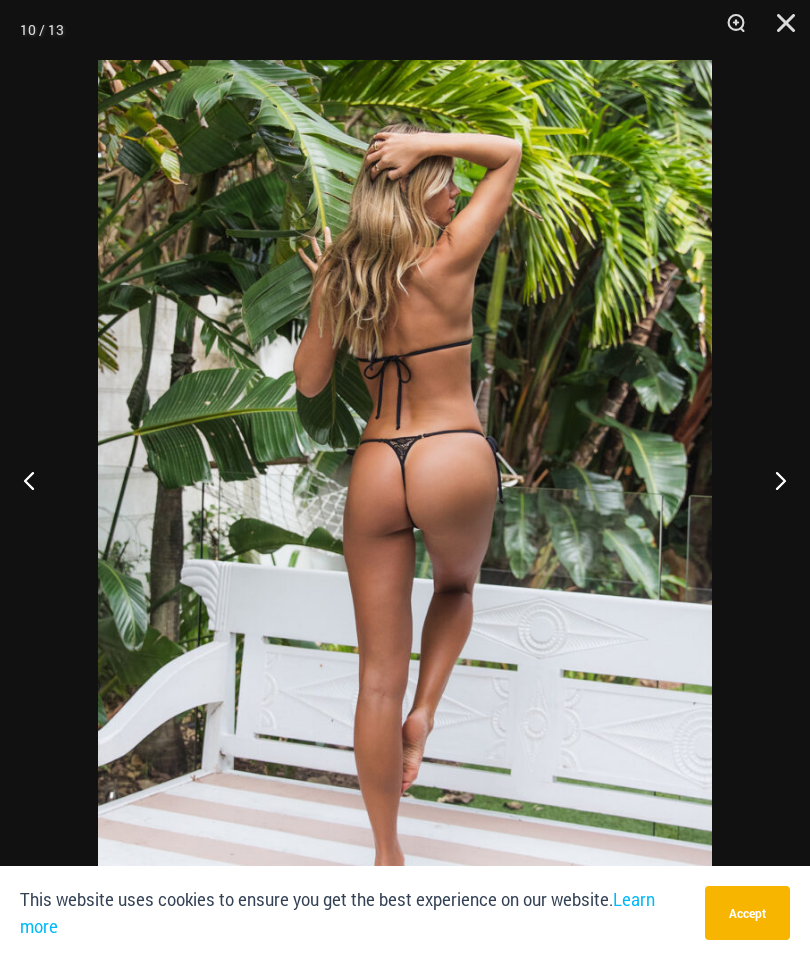 click at bounding box center (772, 480) 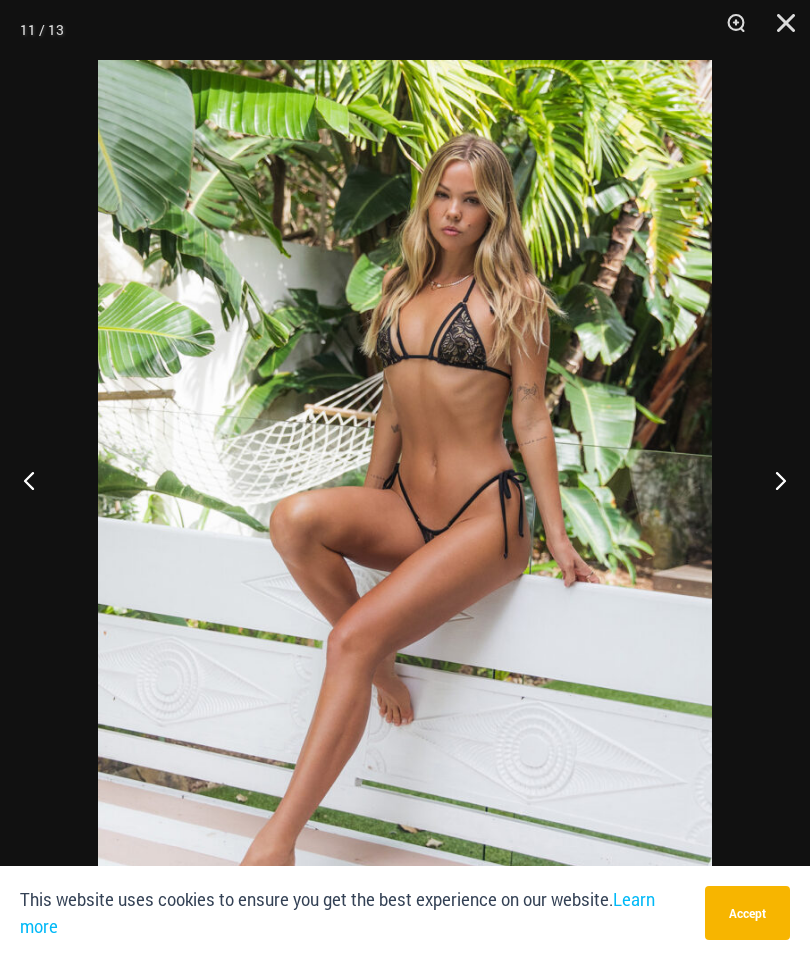 click at bounding box center (772, 480) 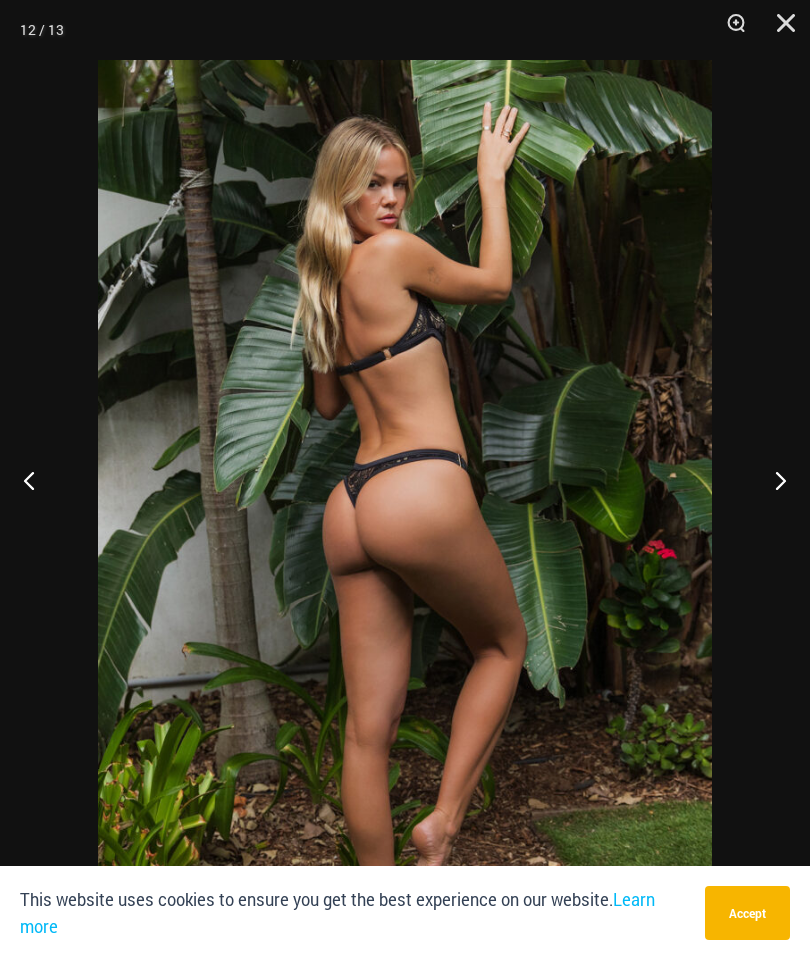 click at bounding box center (772, 480) 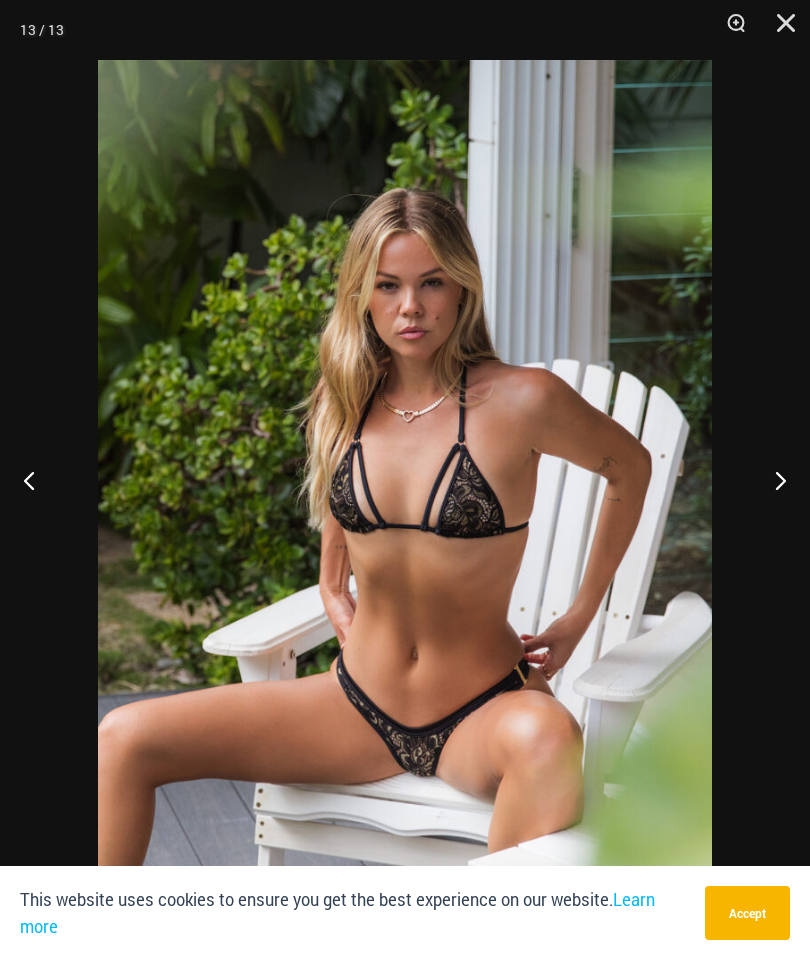 click at bounding box center [779, 30] 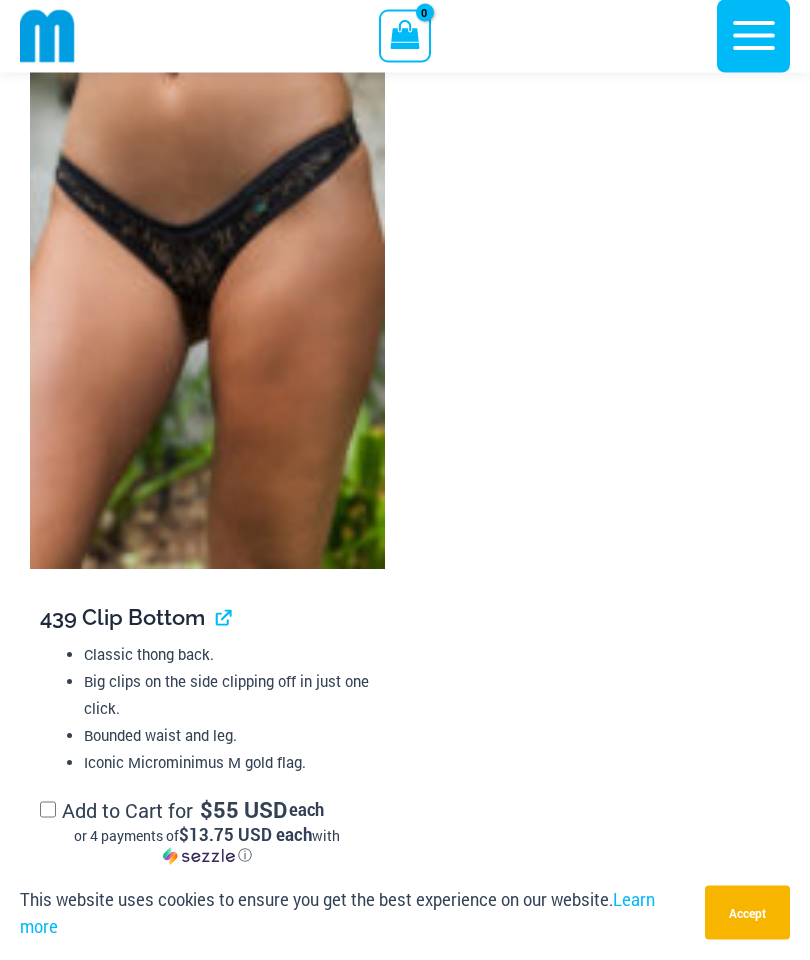 click at bounding box center (207, 304) 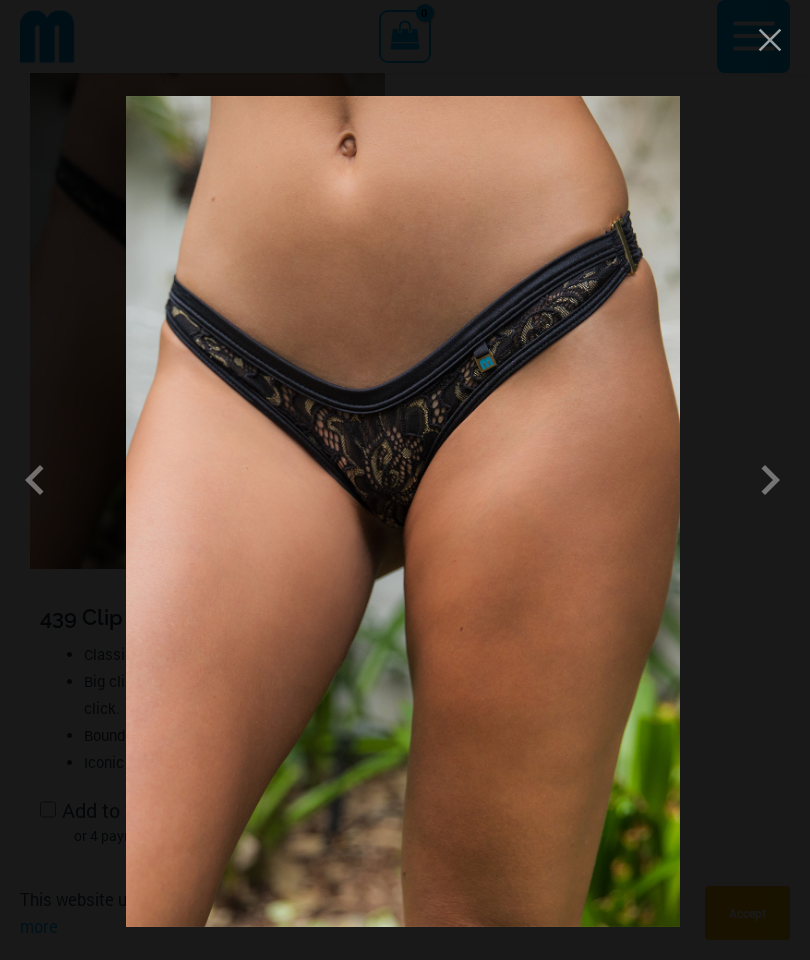 click at bounding box center (770, 480) 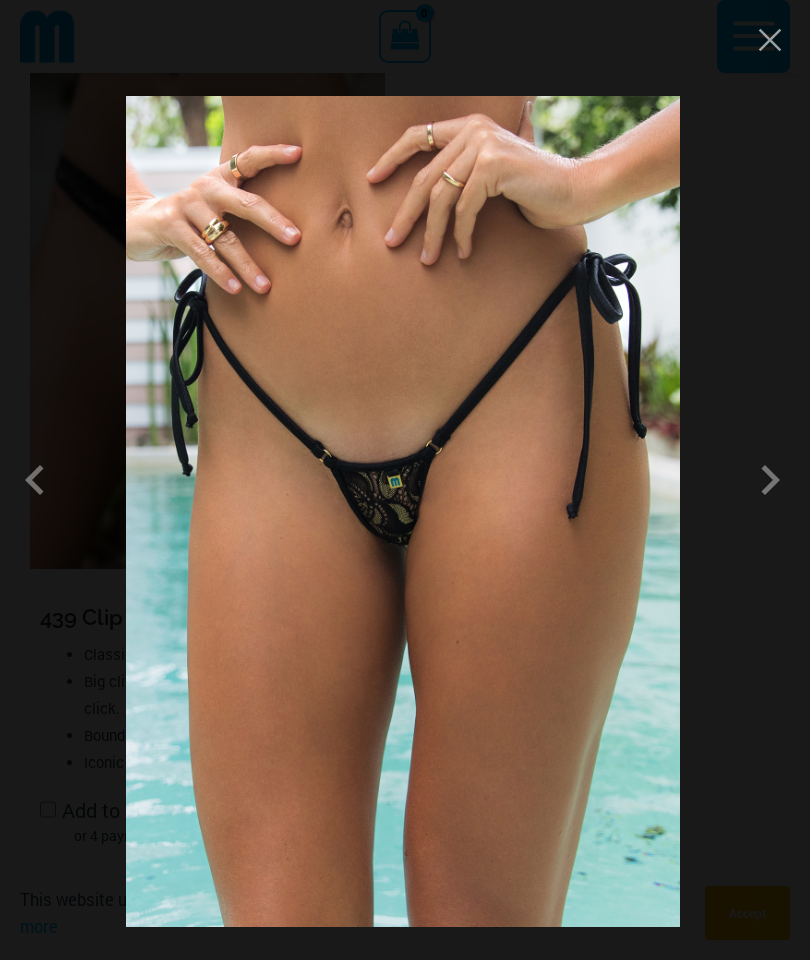 click at bounding box center (770, 480) 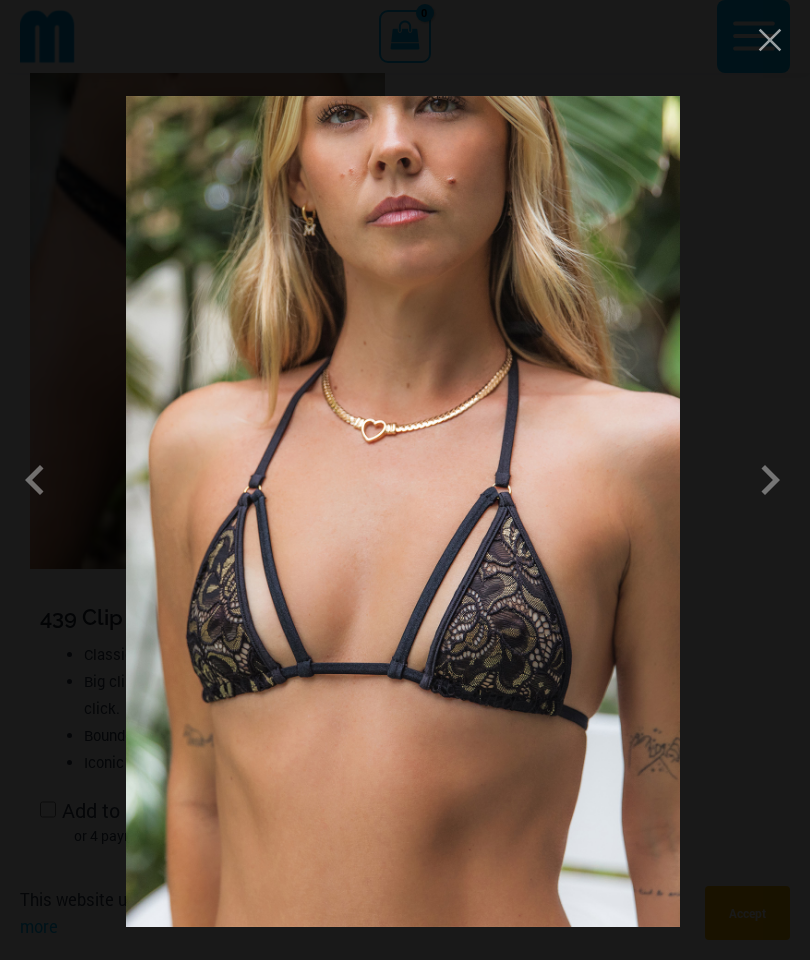 click at bounding box center (770, 40) 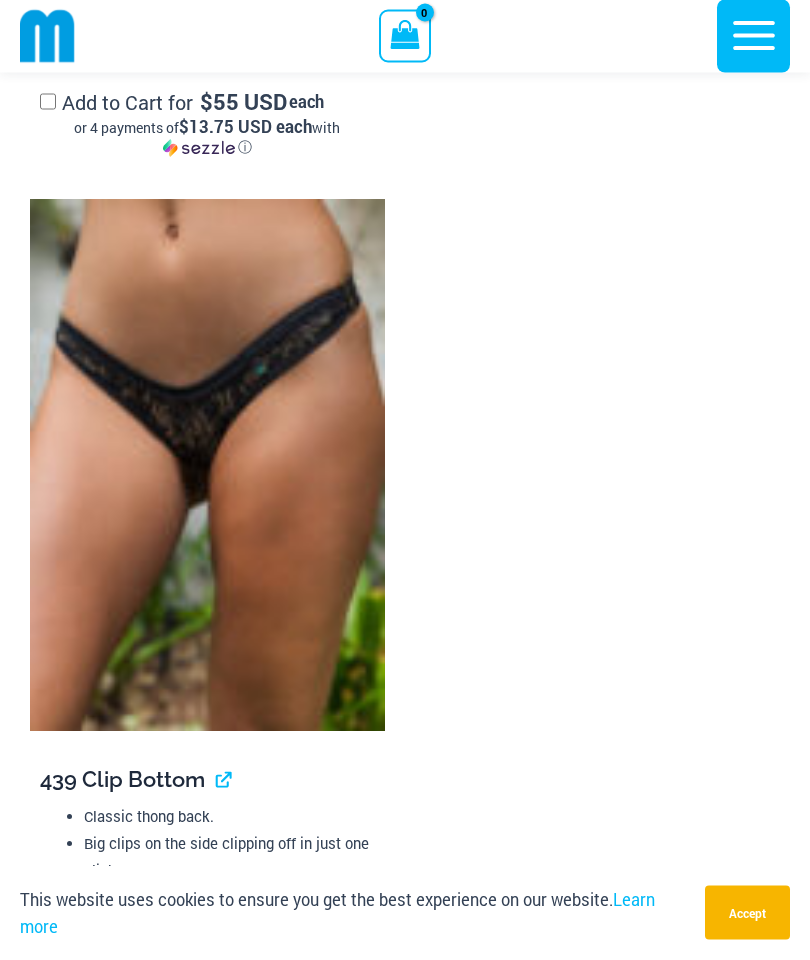 scroll, scrollTop: 4037, scrollLeft: 0, axis: vertical 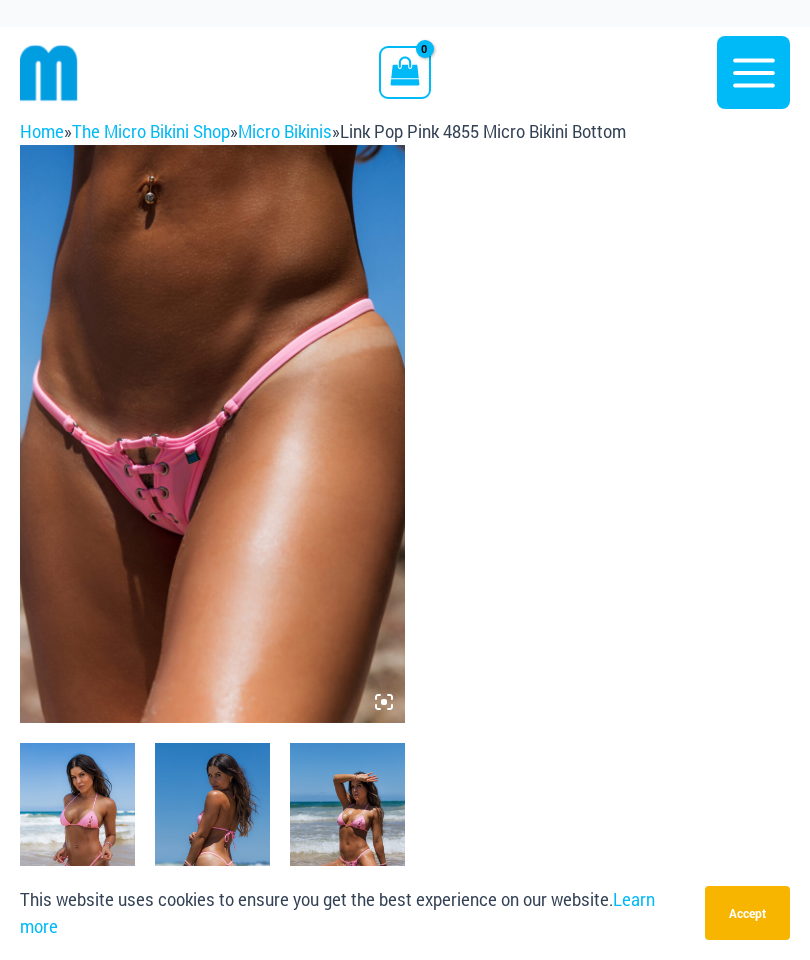 click at bounding box center [212, 434] 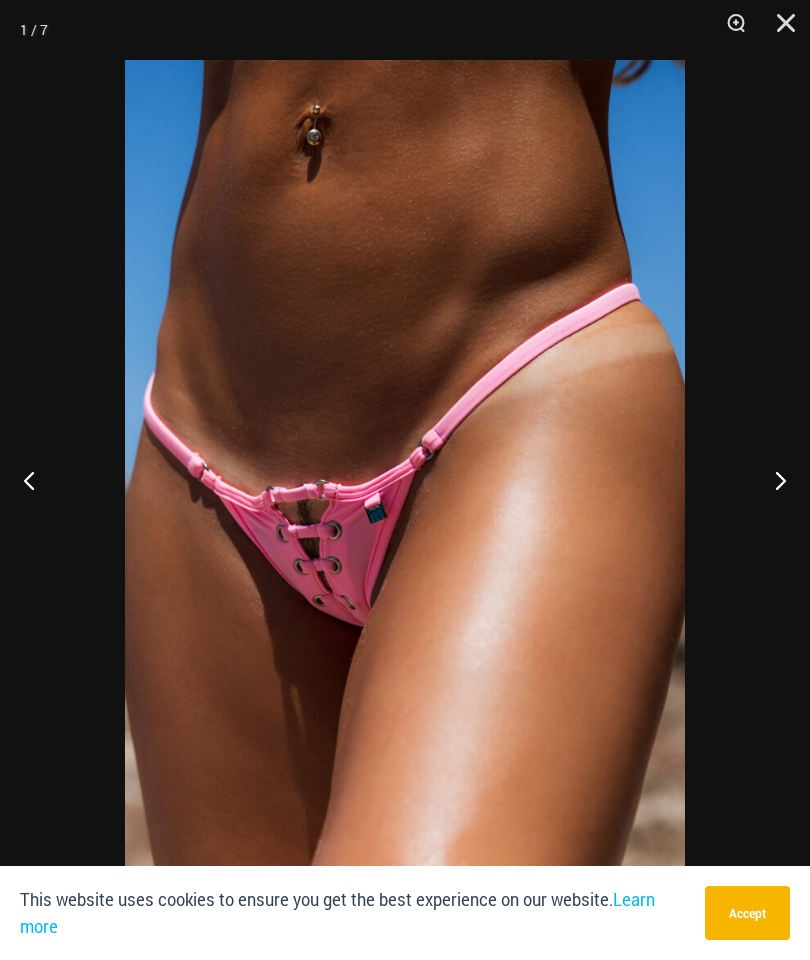 click at bounding box center (772, 480) 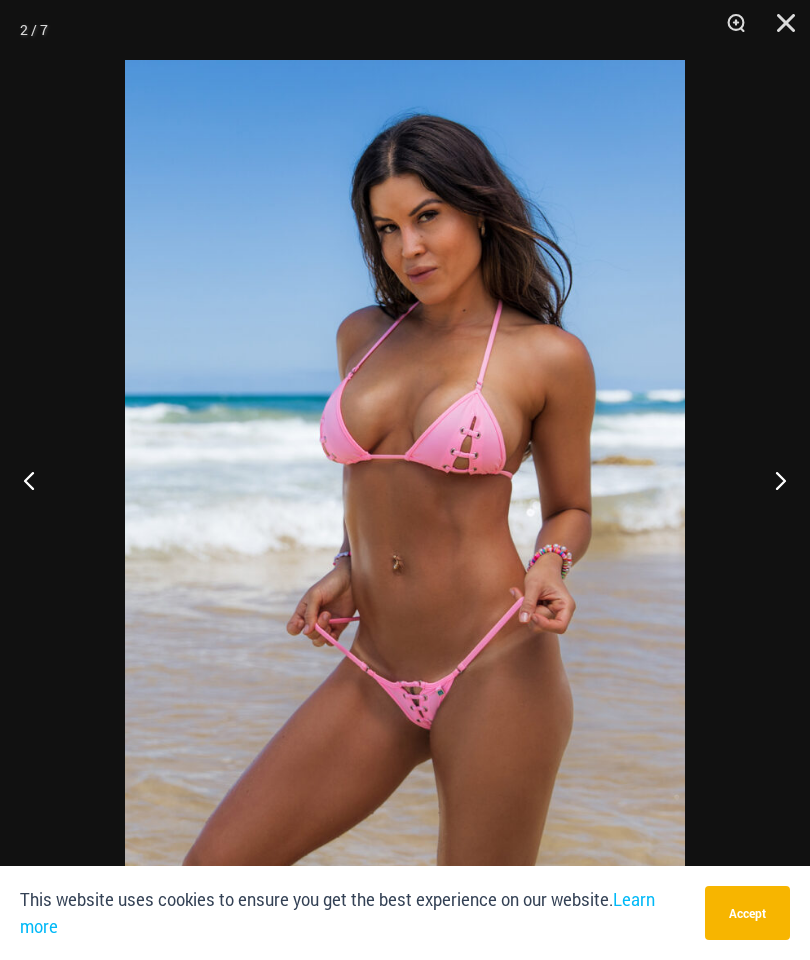 click at bounding box center (772, 480) 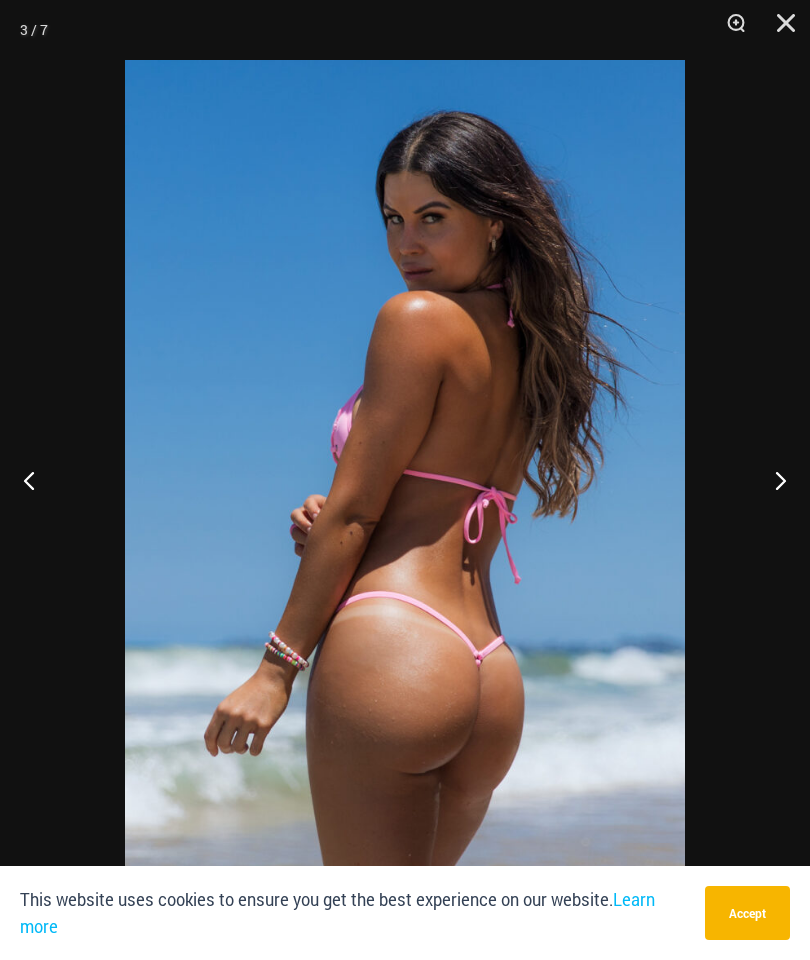 click at bounding box center [772, 480] 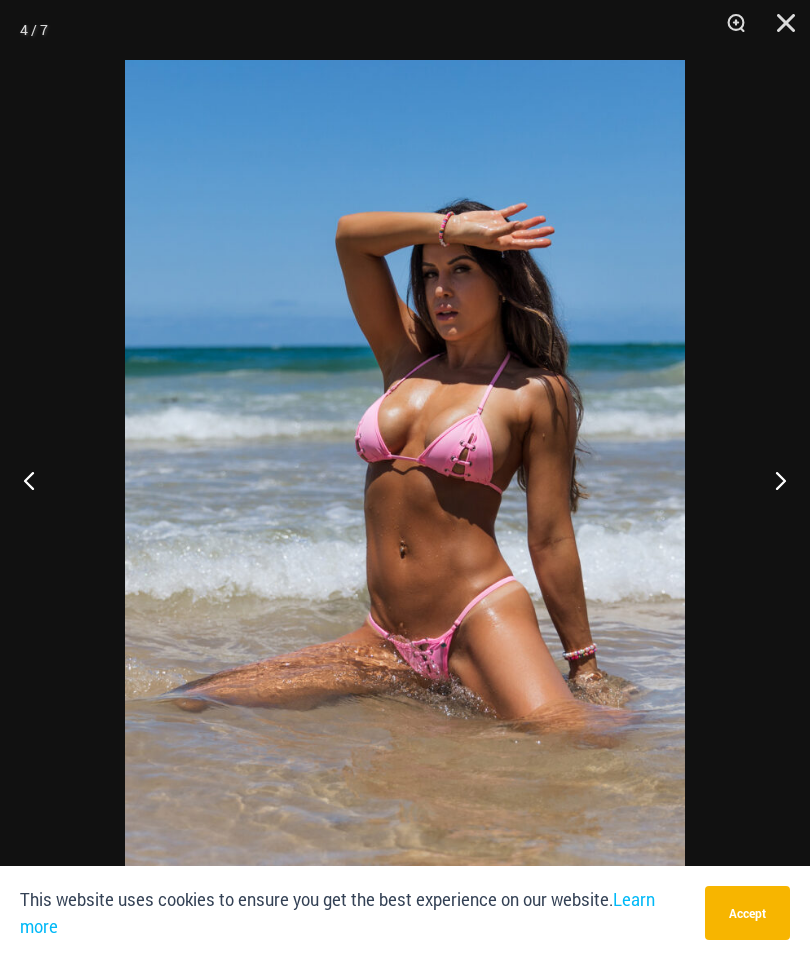 click at bounding box center (772, 480) 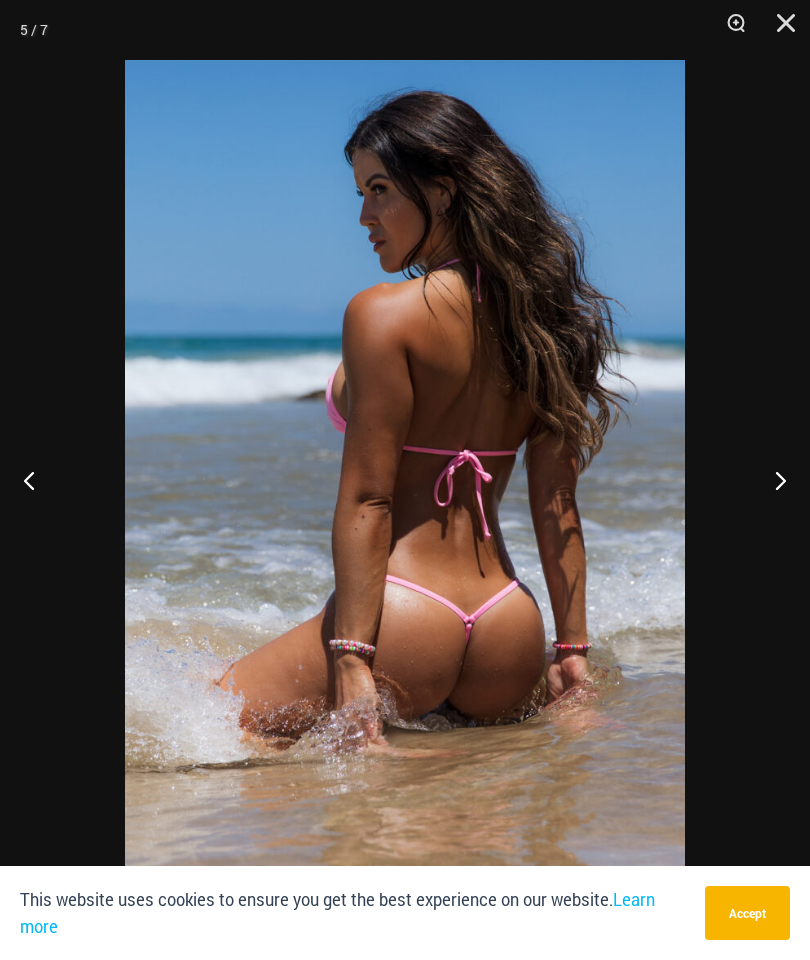 click at bounding box center [772, 480] 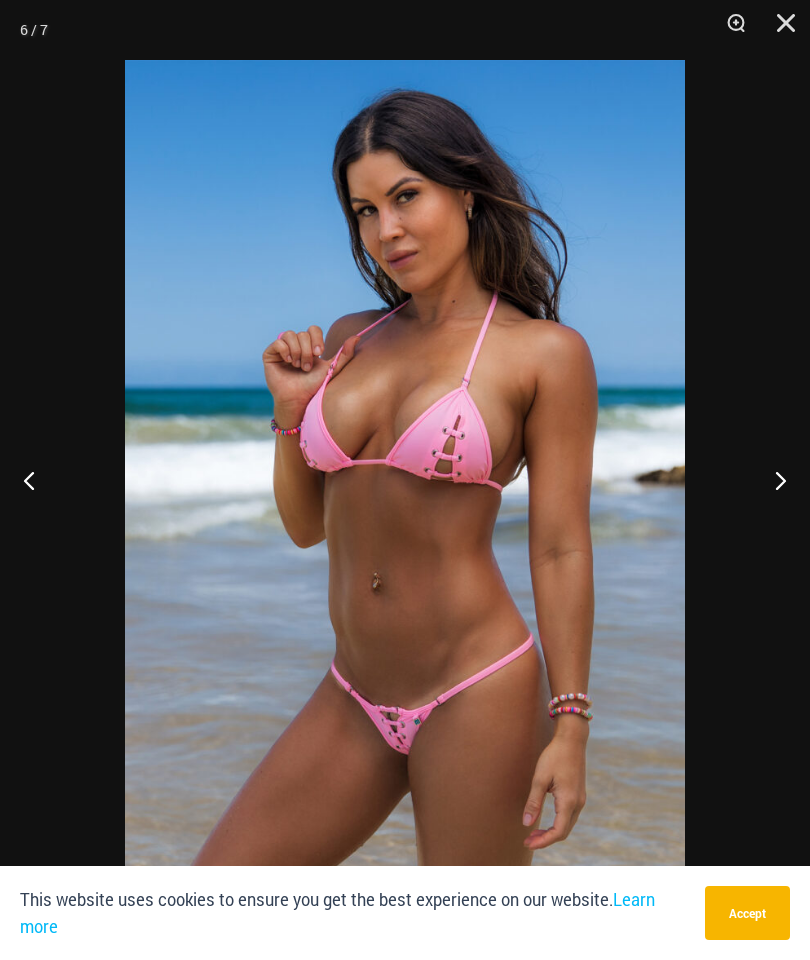 click at bounding box center (772, 480) 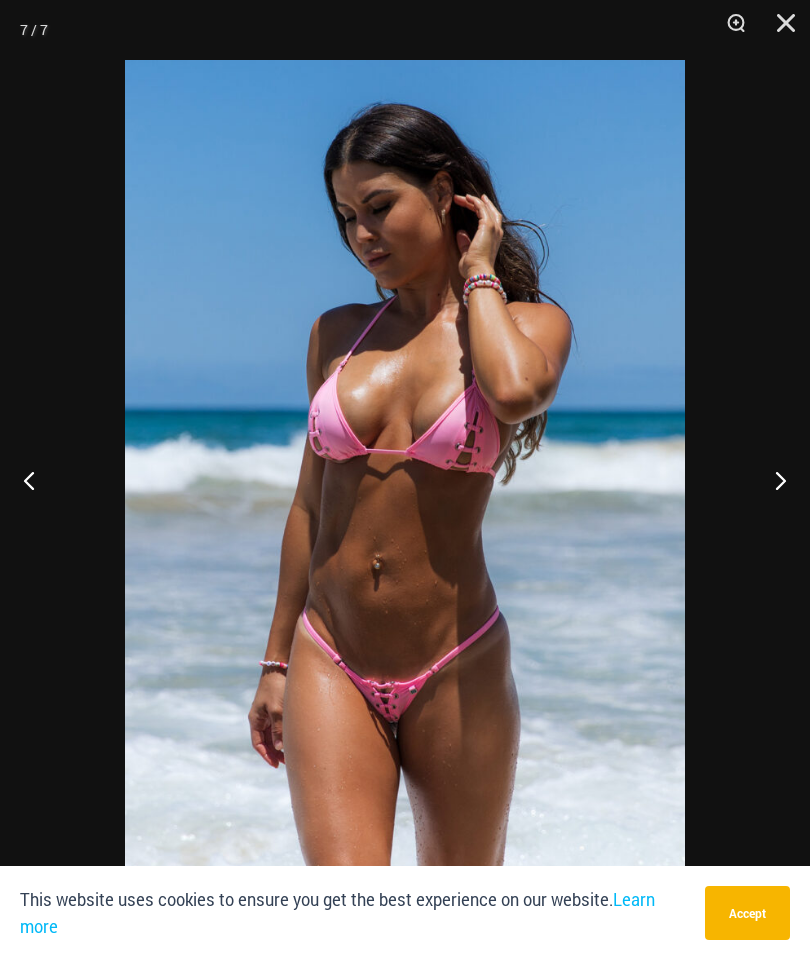 click at bounding box center [779, 30] 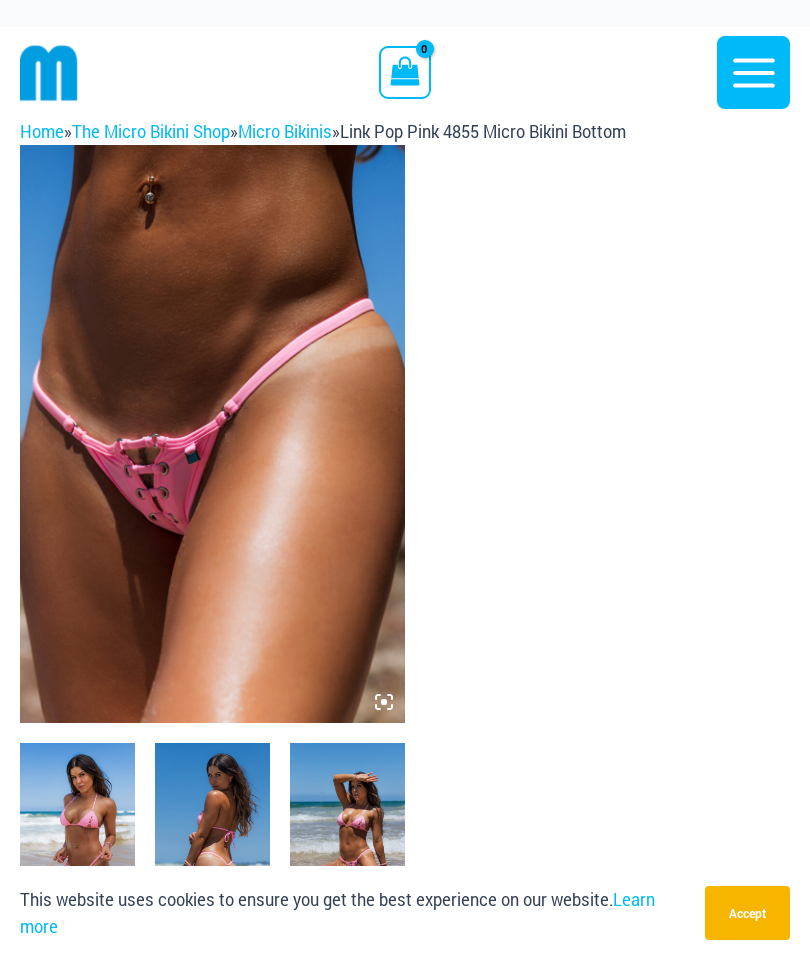click 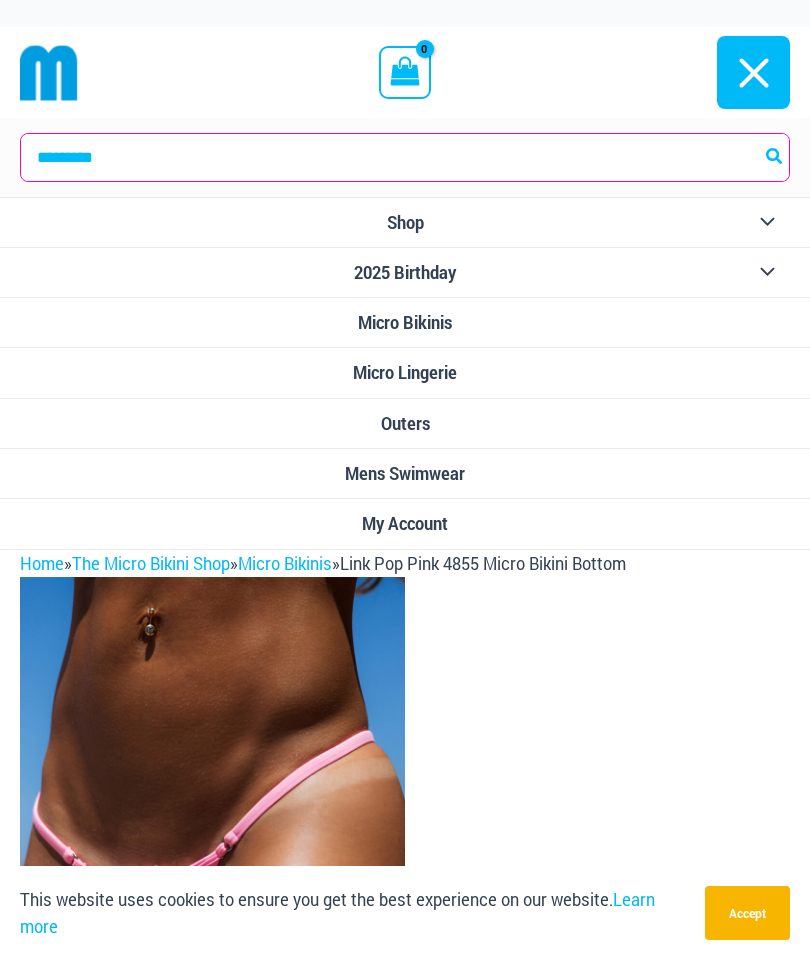 click on "Main Menu" at bounding box center [753, 72] 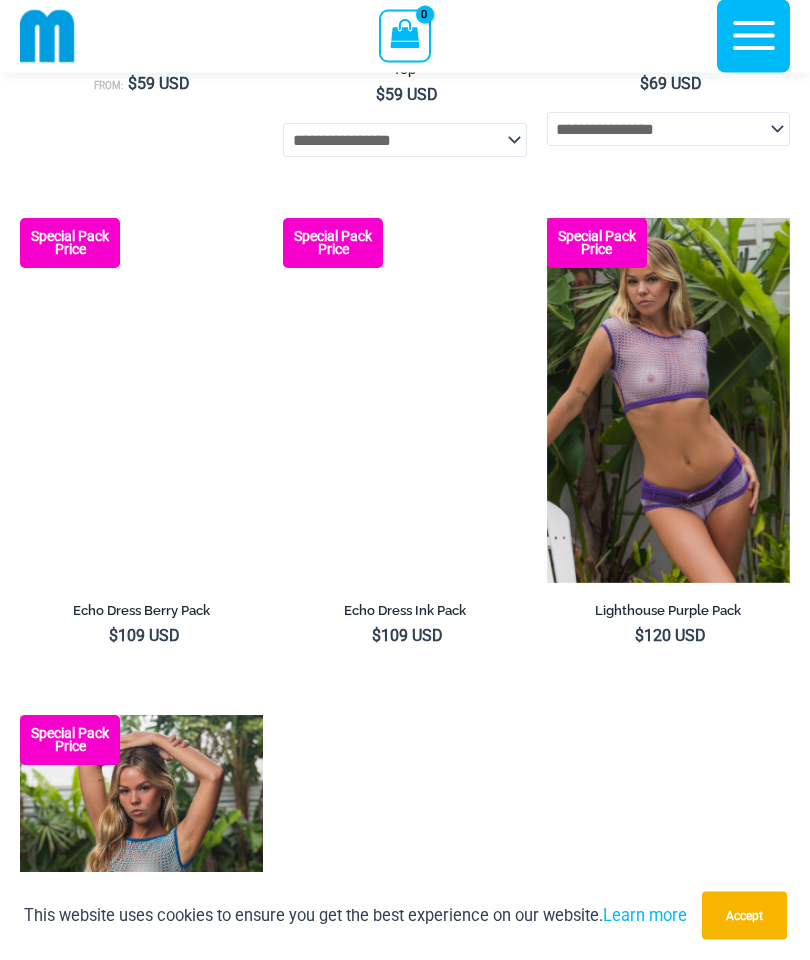 scroll, scrollTop: 1748, scrollLeft: 0, axis: vertical 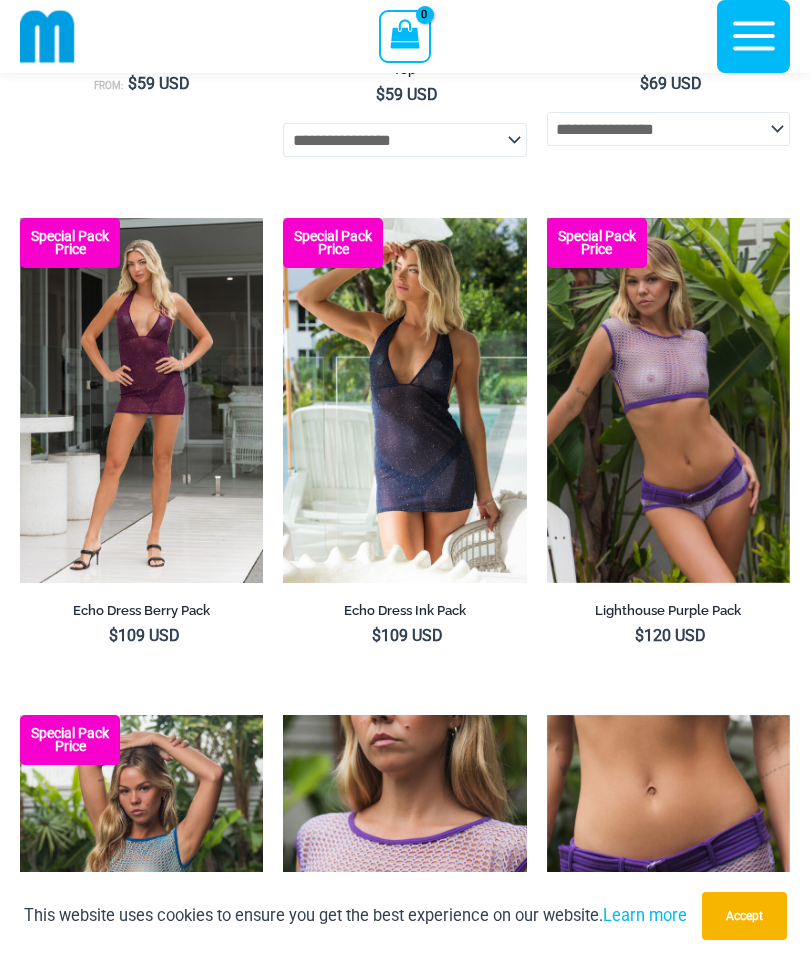 click at bounding box center (547, 218) 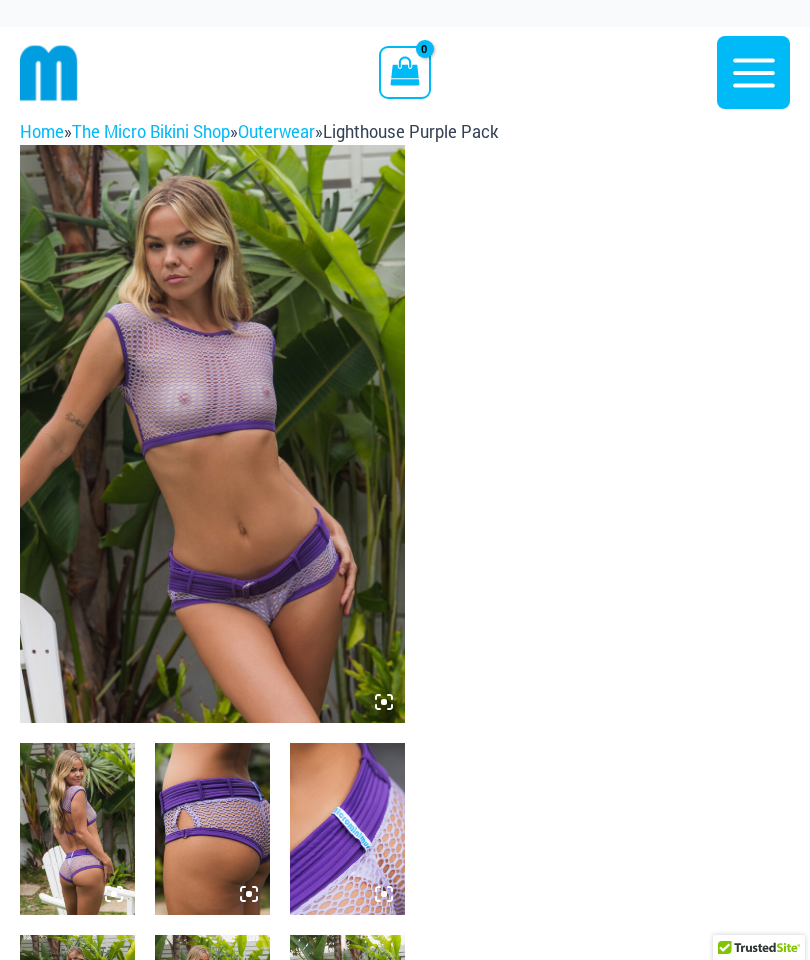 scroll, scrollTop: 0, scrollLeft: 0, axis: both 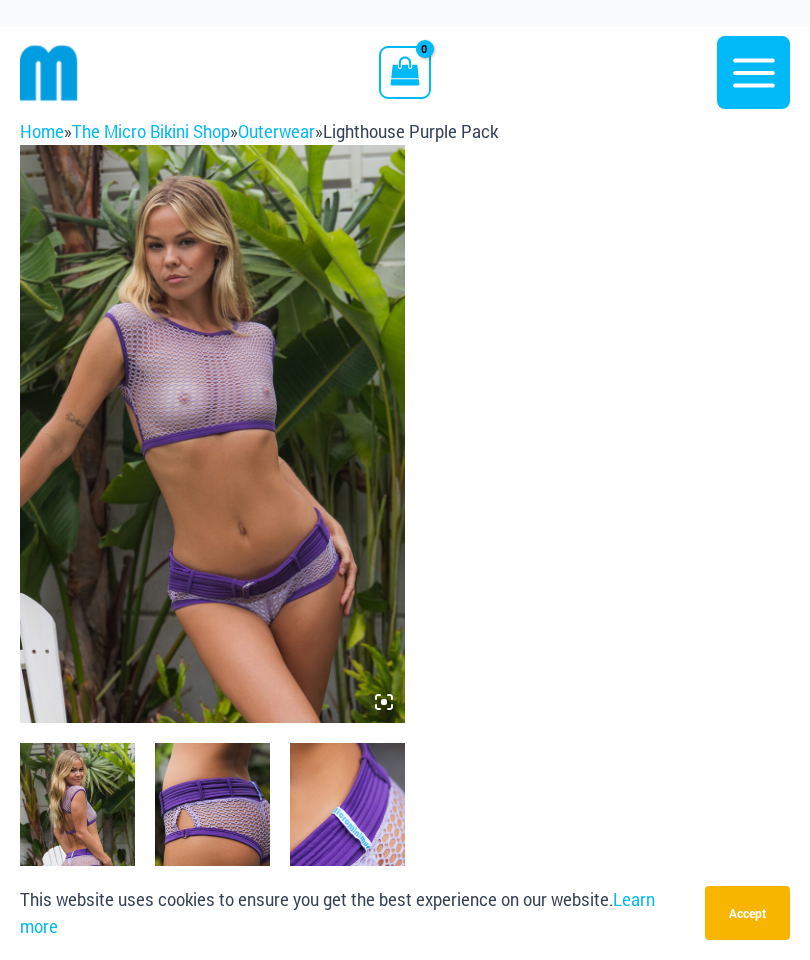 click at bounding box center [212, 434] 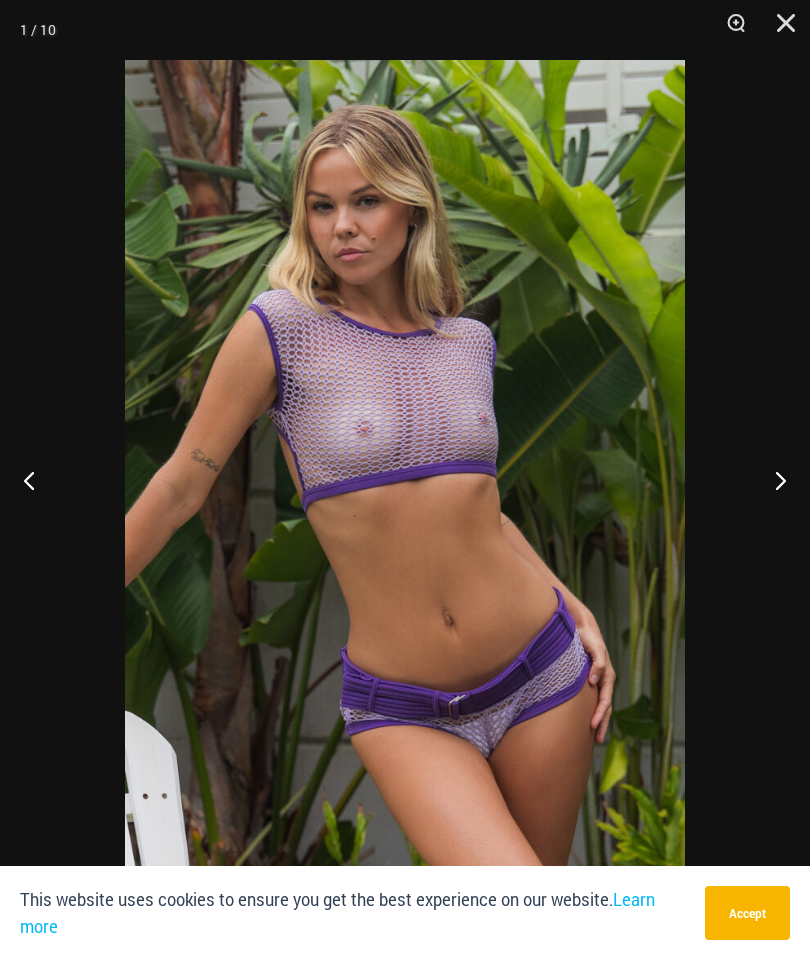 click at bounding box center [772, 480] 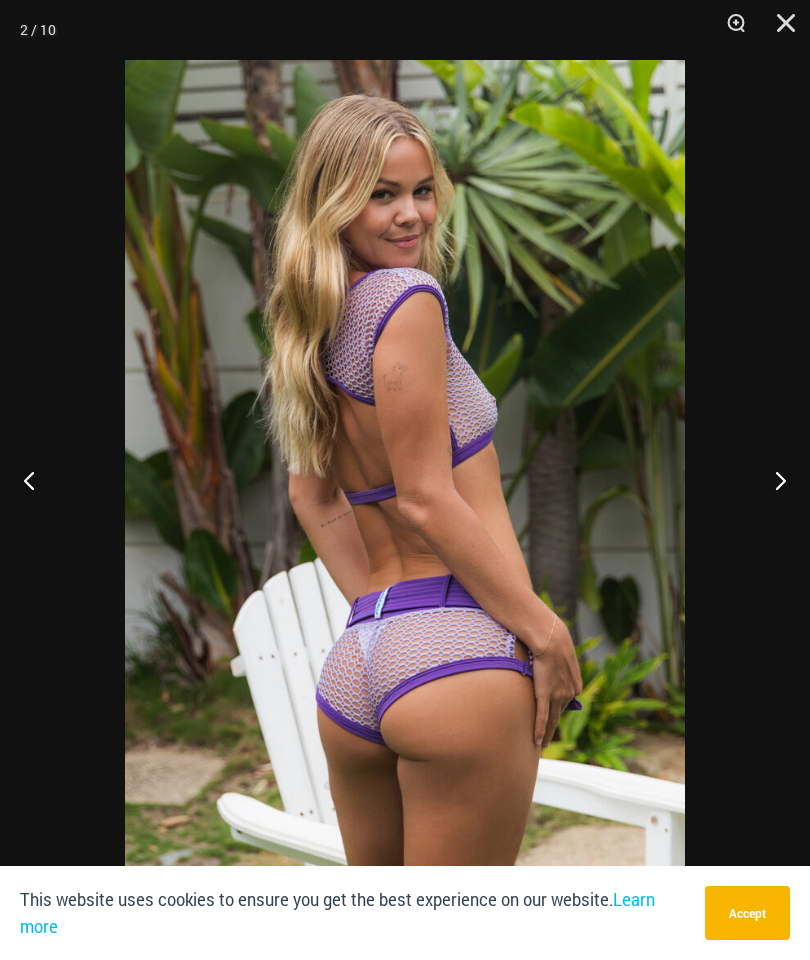 click at bounding box center [772, 480] 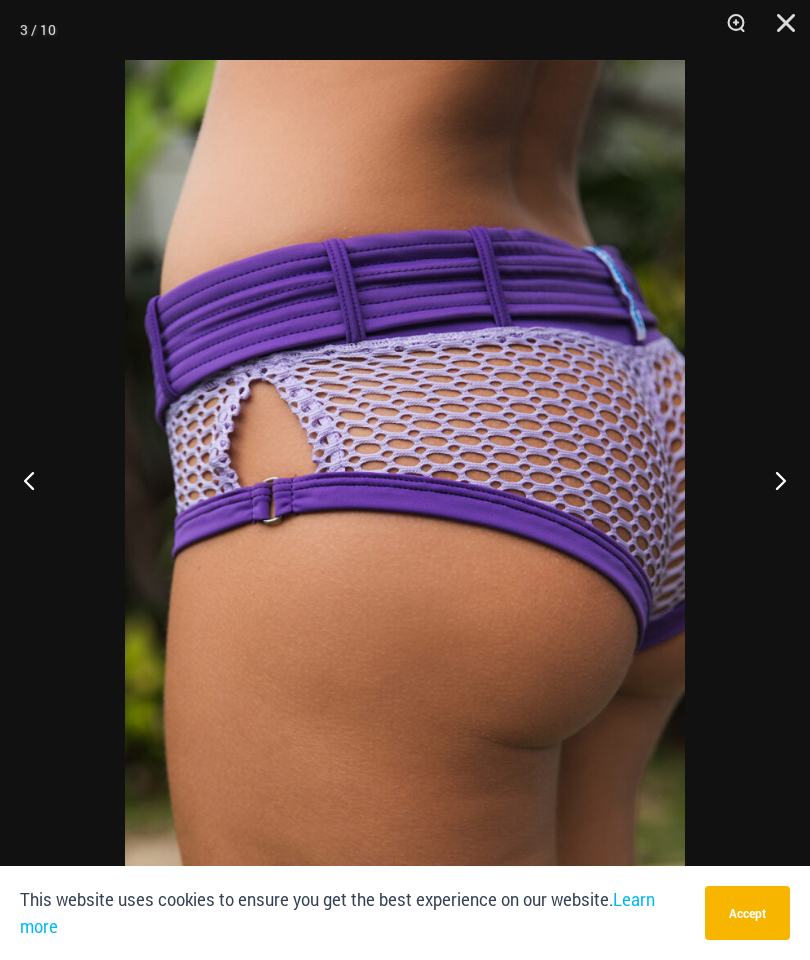 click at bounding box center (772, 480) 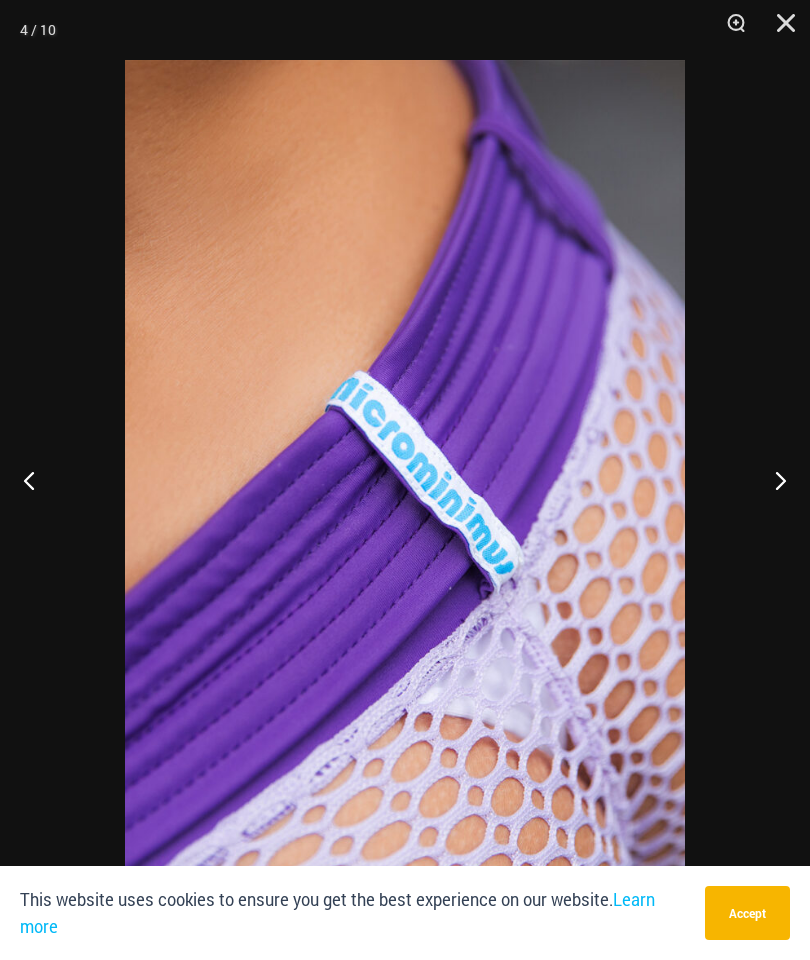 click at bounding box center [772, 480] 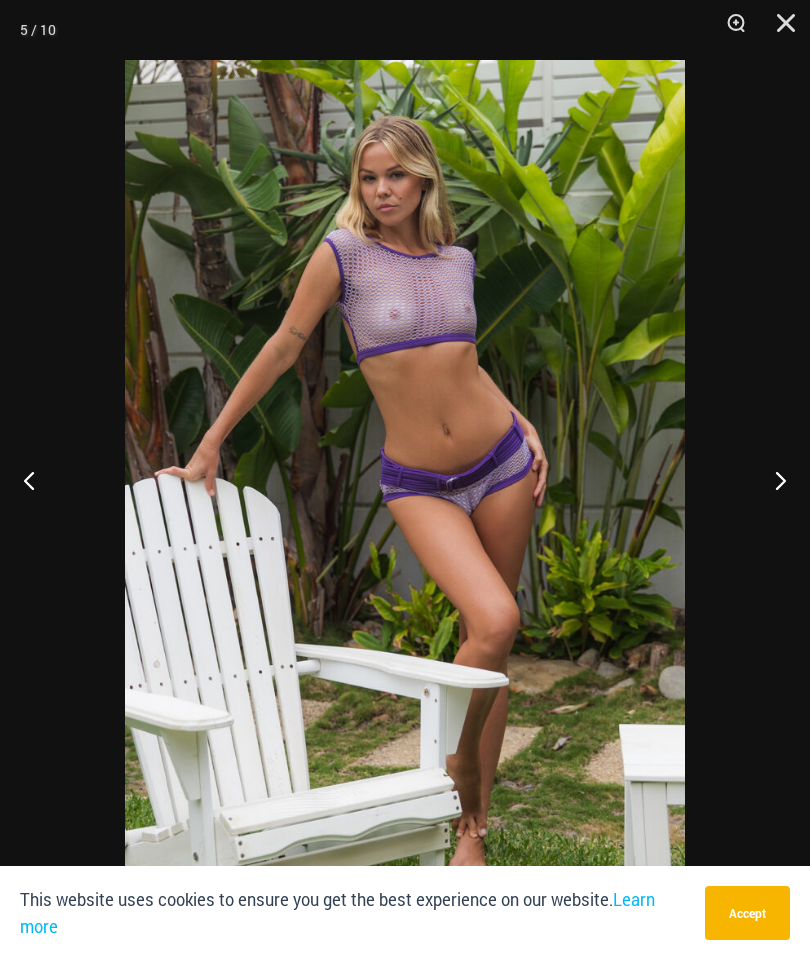 click at bounding box center [772, 480] 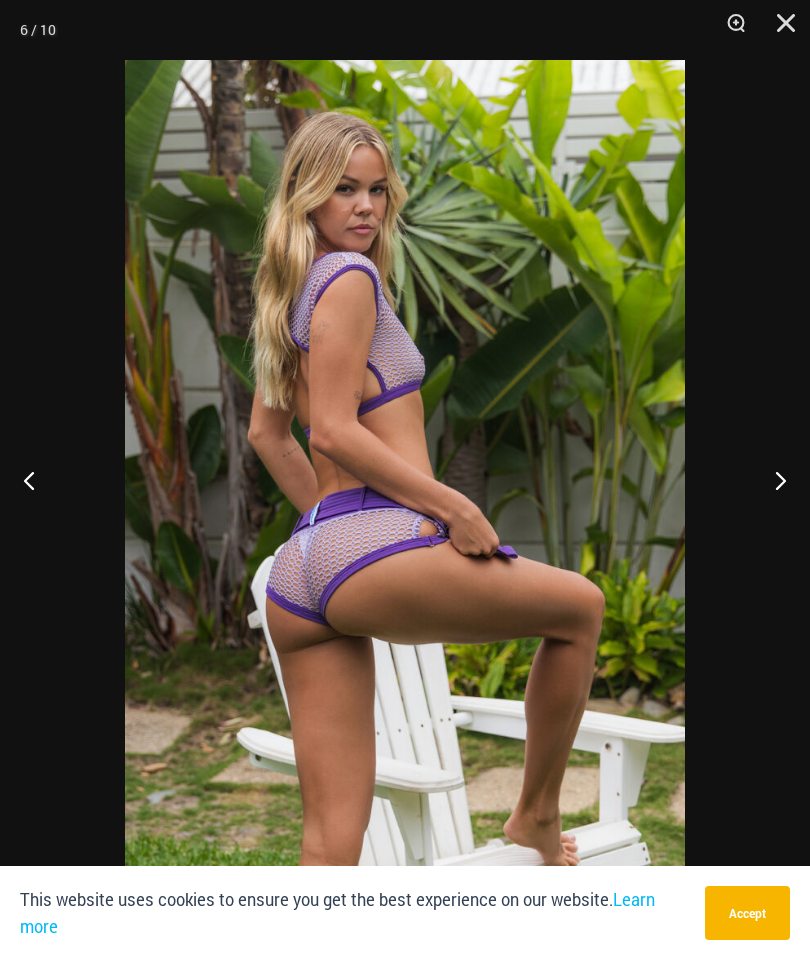 click at bounding box center [772, 480] 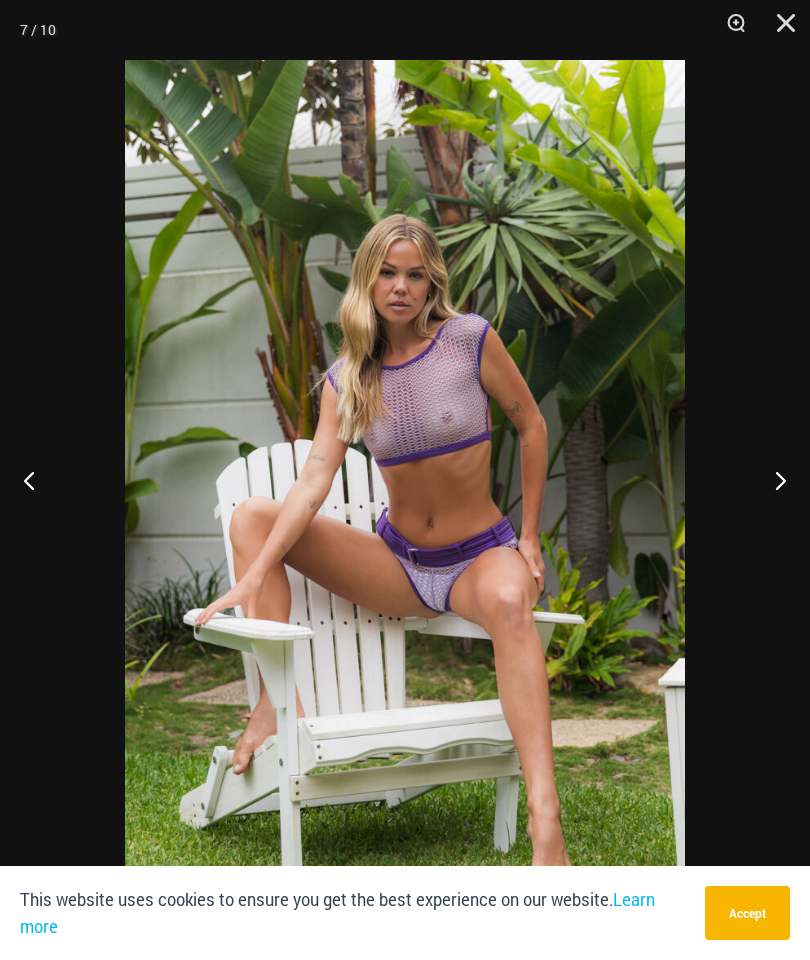 click at bounding box center [772, 480] 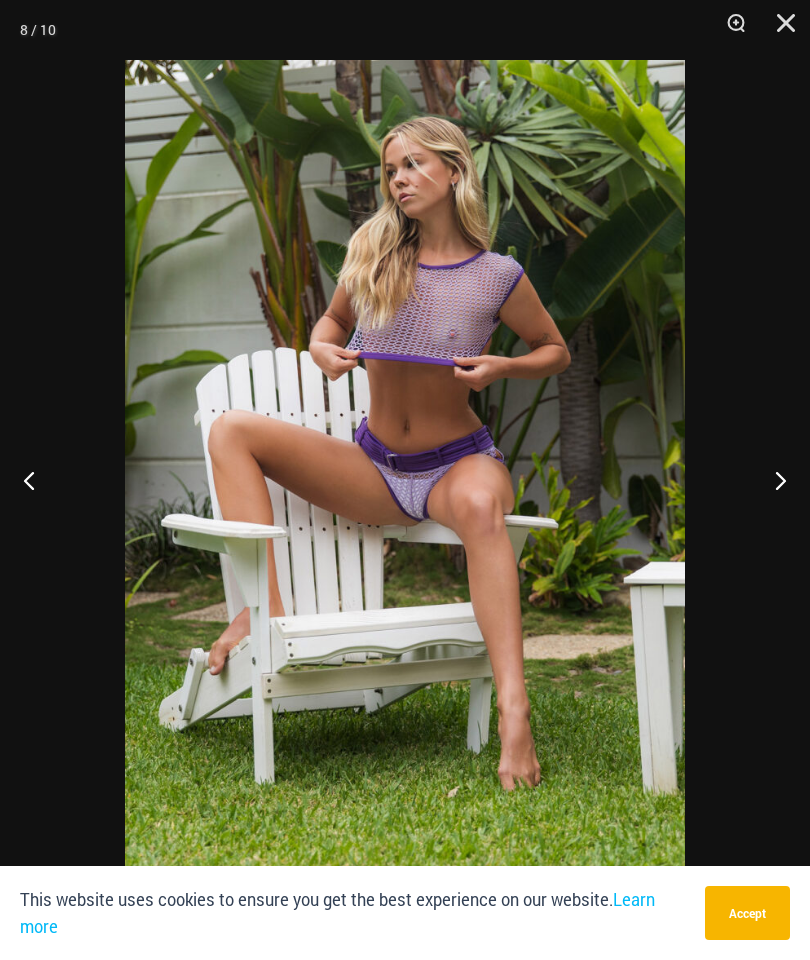 click at bounding box center [772, 480] 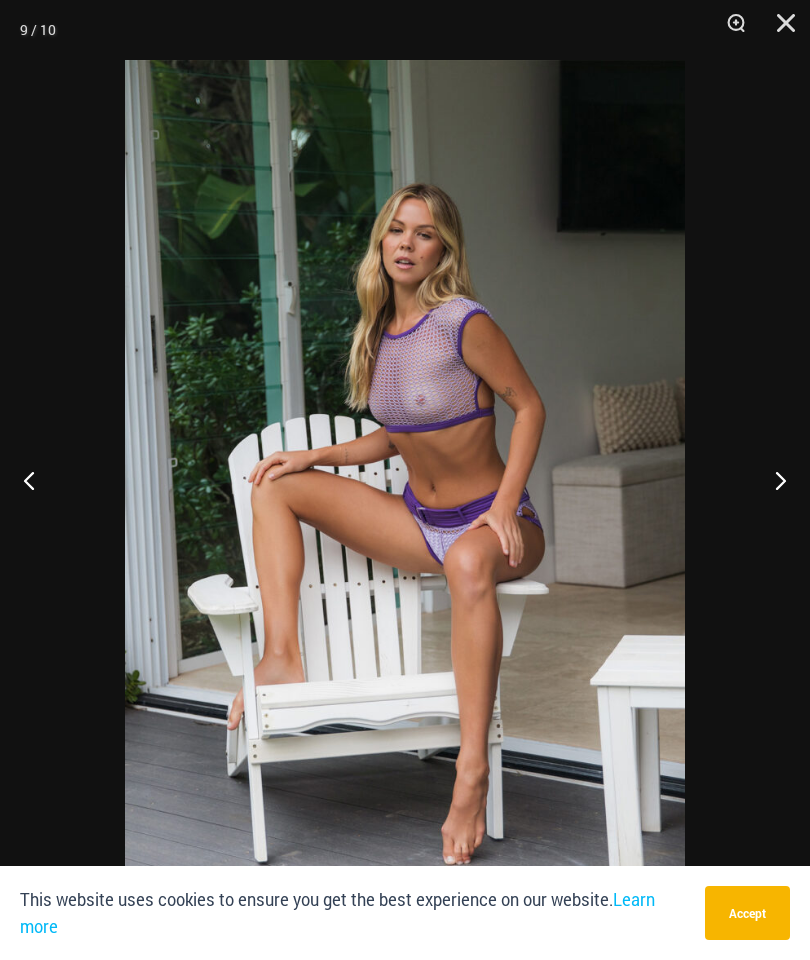 click at bounding box center [772, 480] 